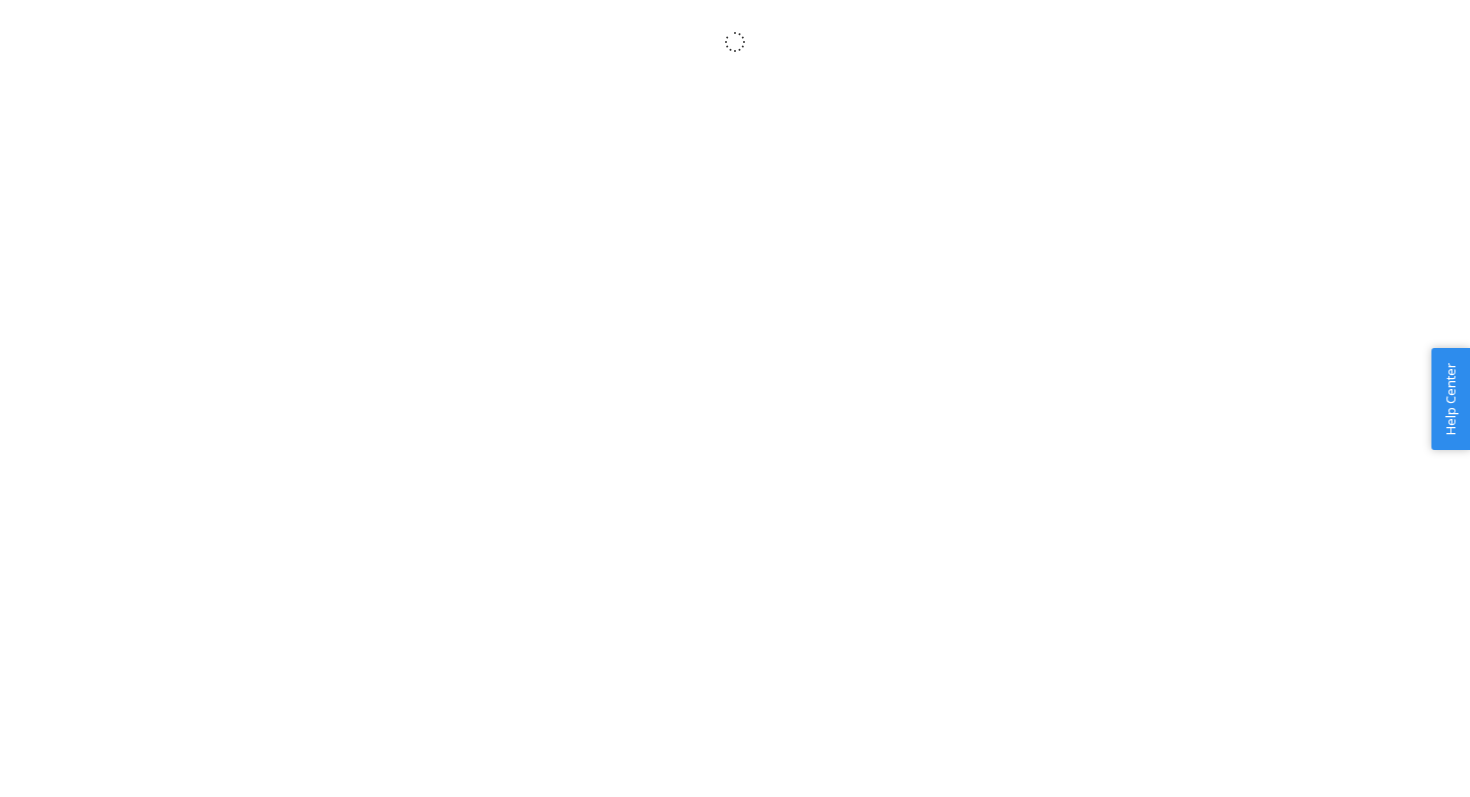 scroll, scrollTop: 0, scrollLeft: 0, axis: both 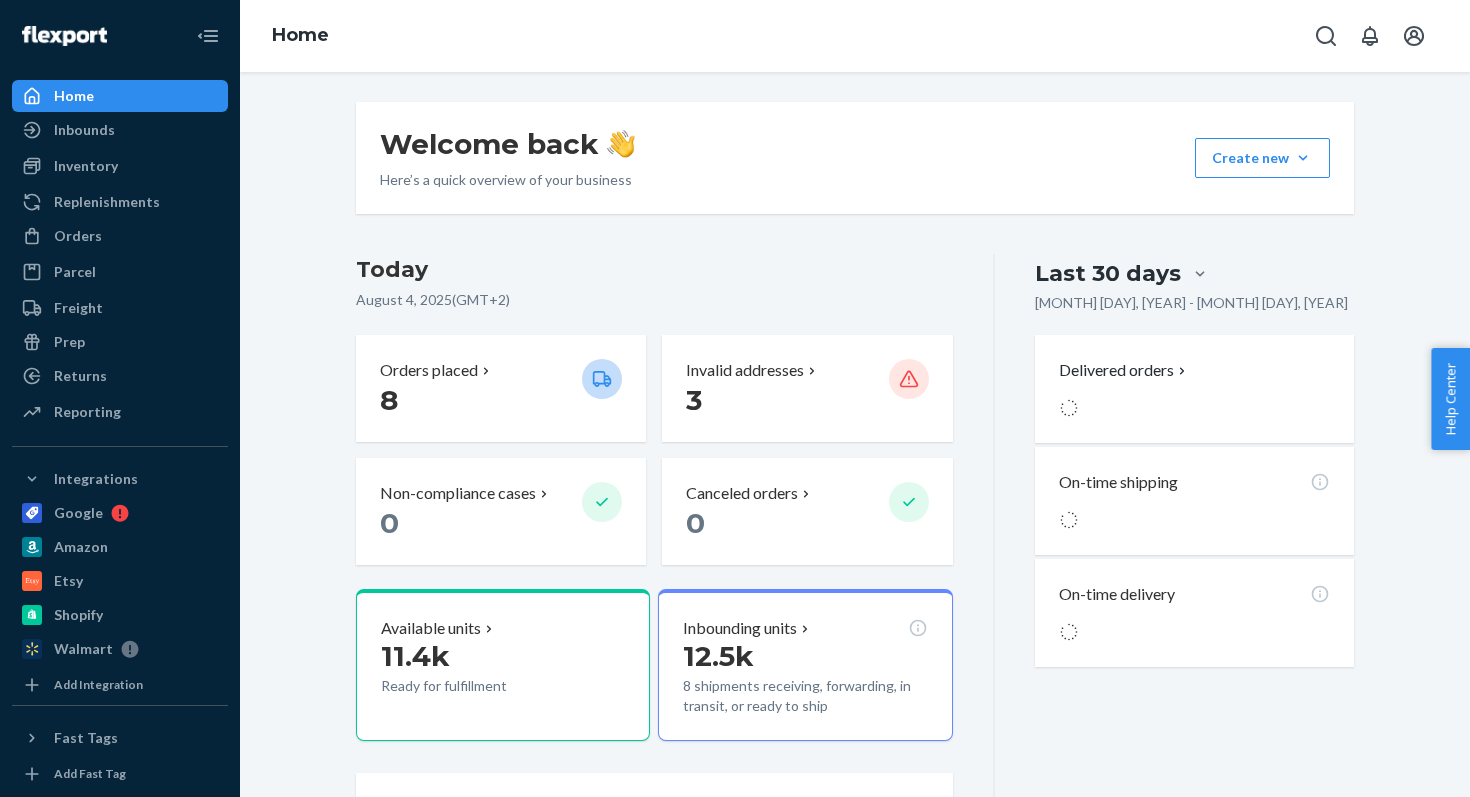 click on "Home" at bounding box center (855, 36) 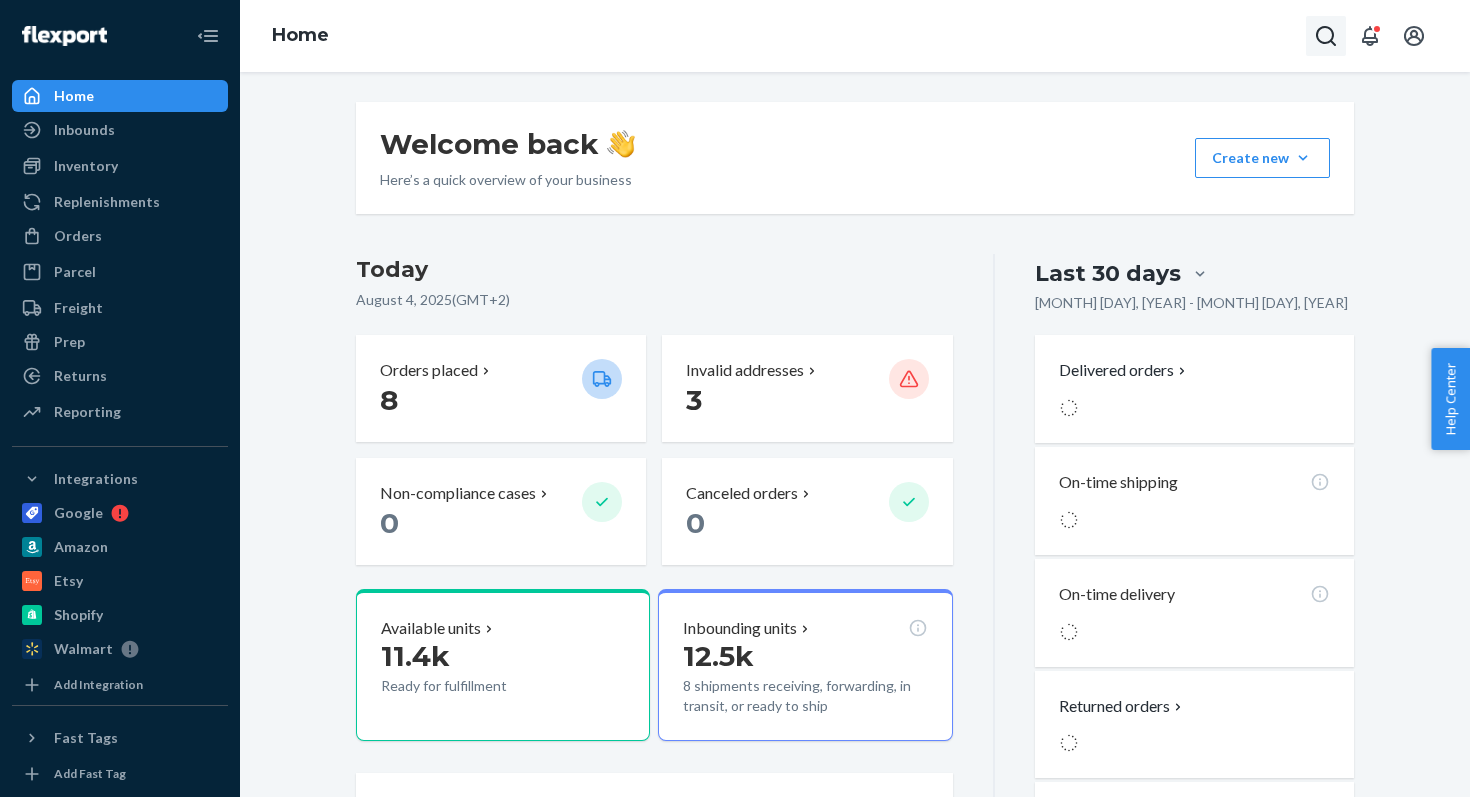 click at bounding box center (1326, 36) 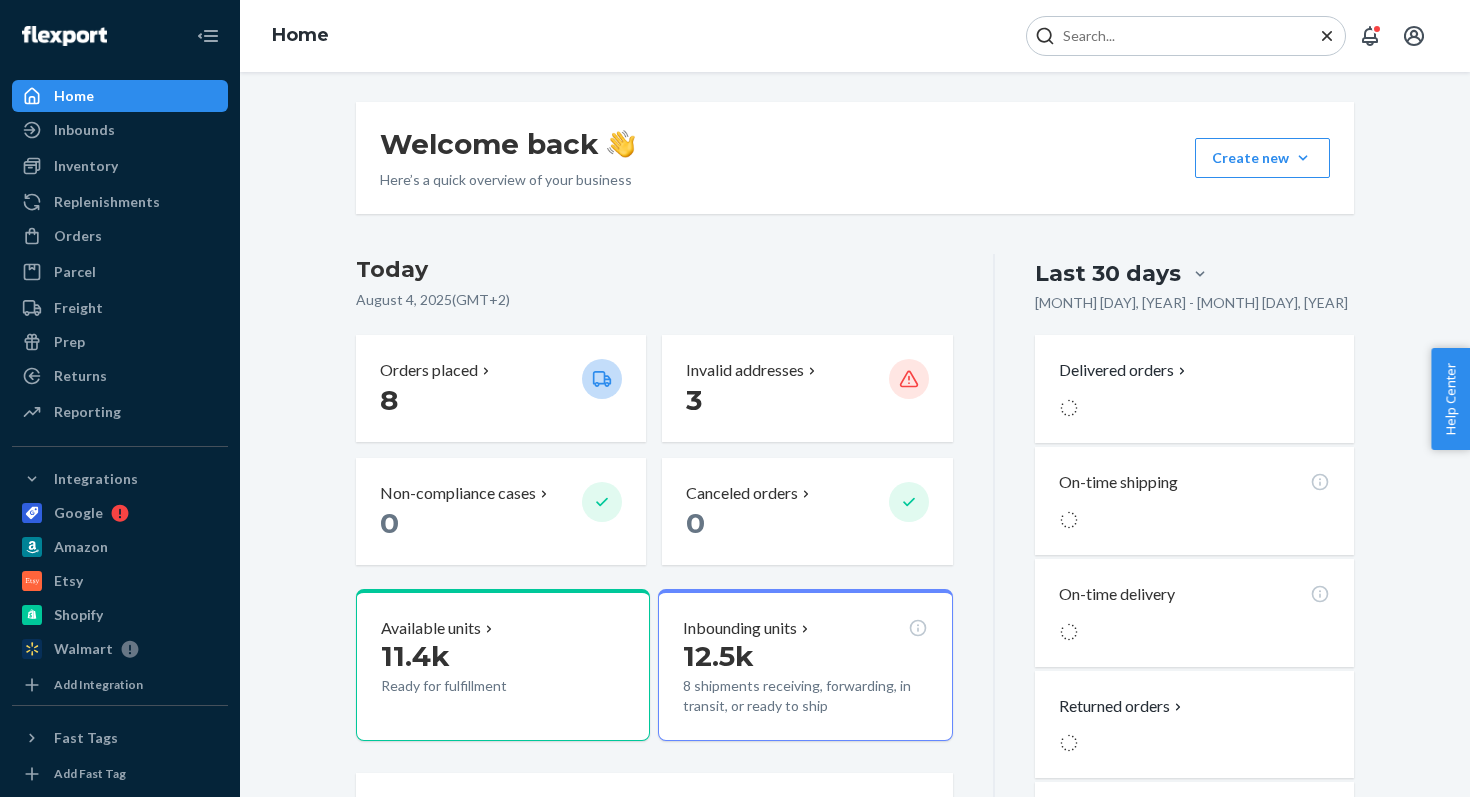click at bounding box center (1178, 36) 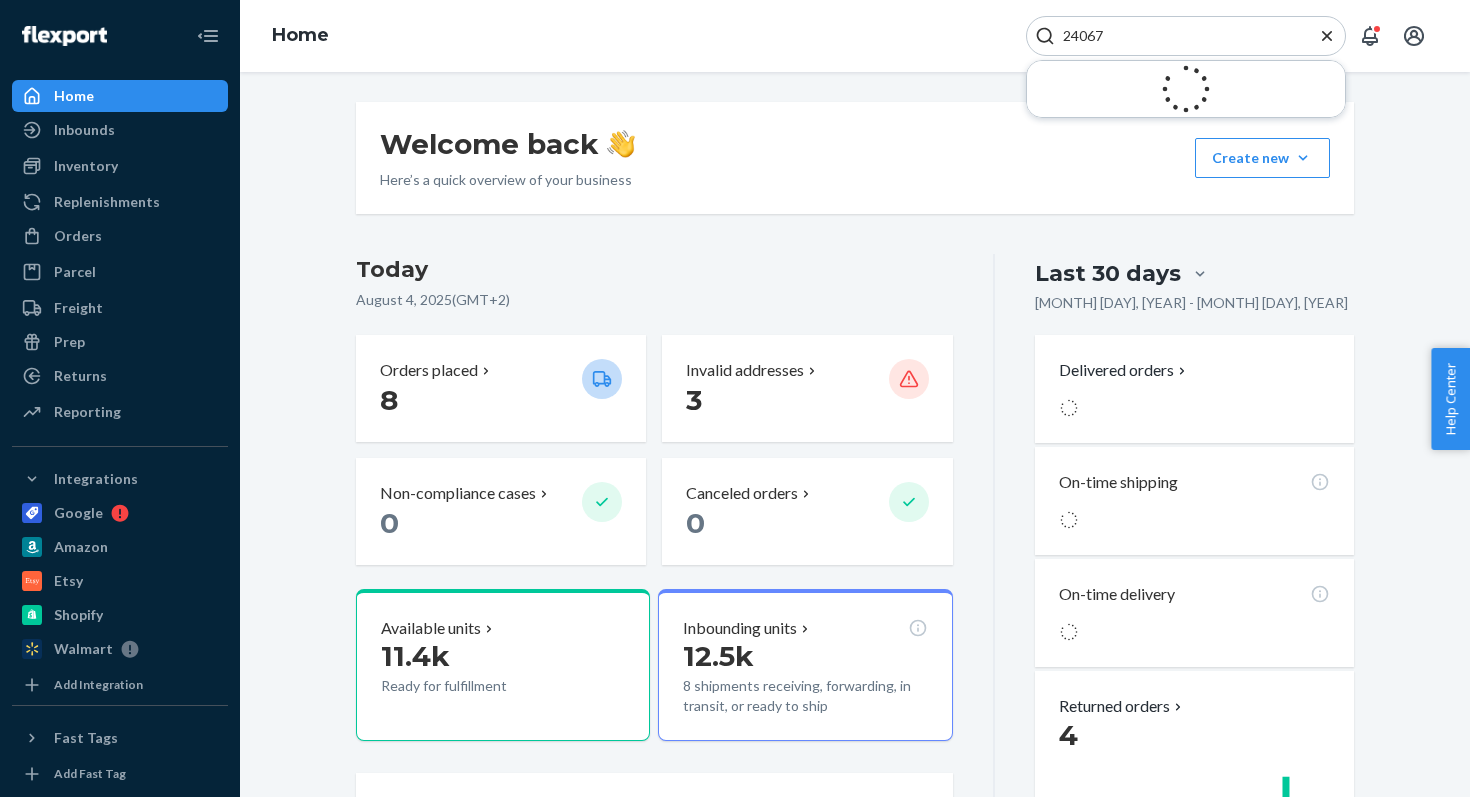 type on "24067" 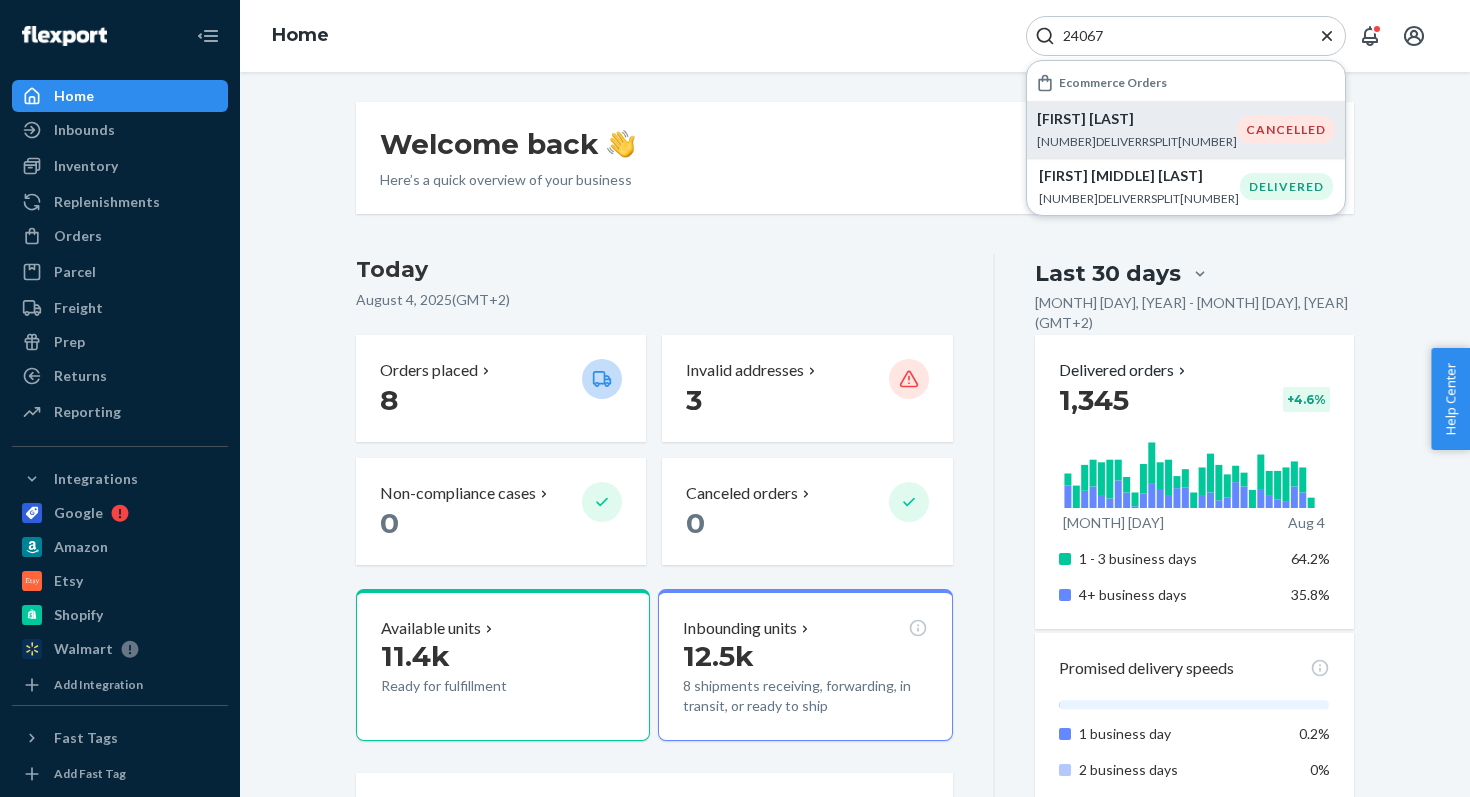 click on "Kevin Stallworth 24067DELIVERRSPLIT8072154841193" at bounding box center (1137, 129) 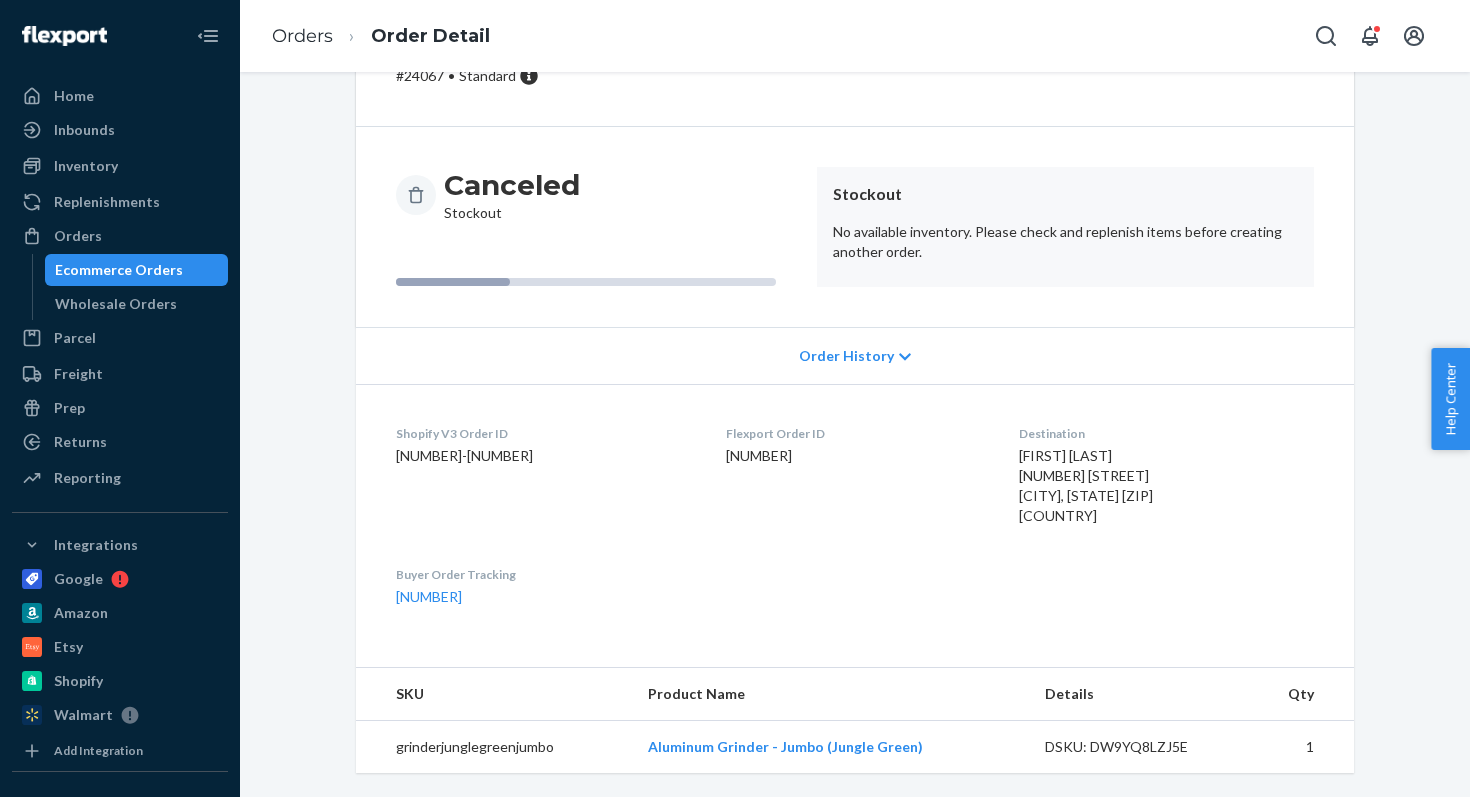 scroll, scrollTop: 0, scrollLeft: 0, axis: both 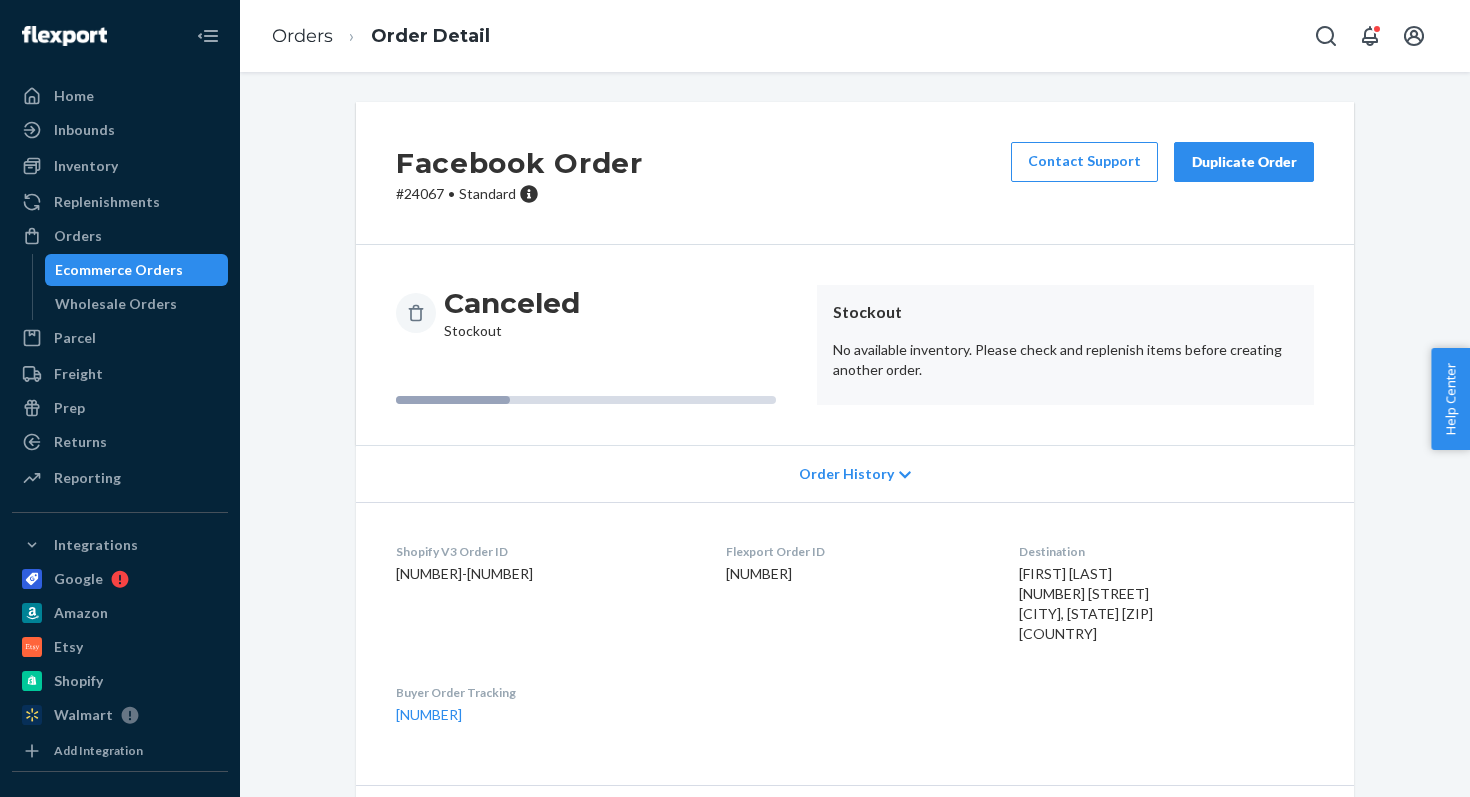 drag, startPoint x: 535, startPoint y: 327, endPoint x: 535, endPoint y: 293, distance: 34 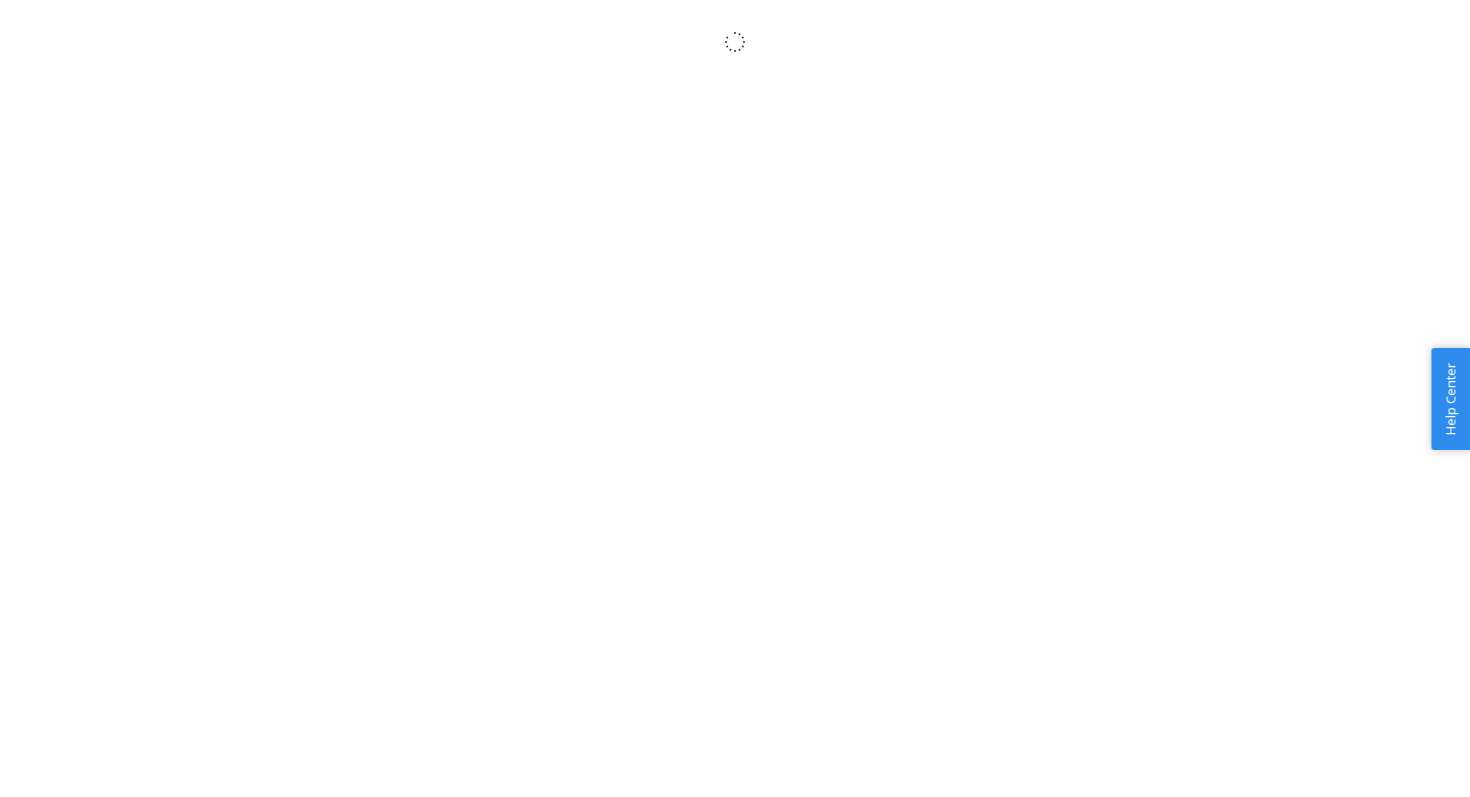 scroll, scrollTop: 0, scrollLeft: 0, axis: both 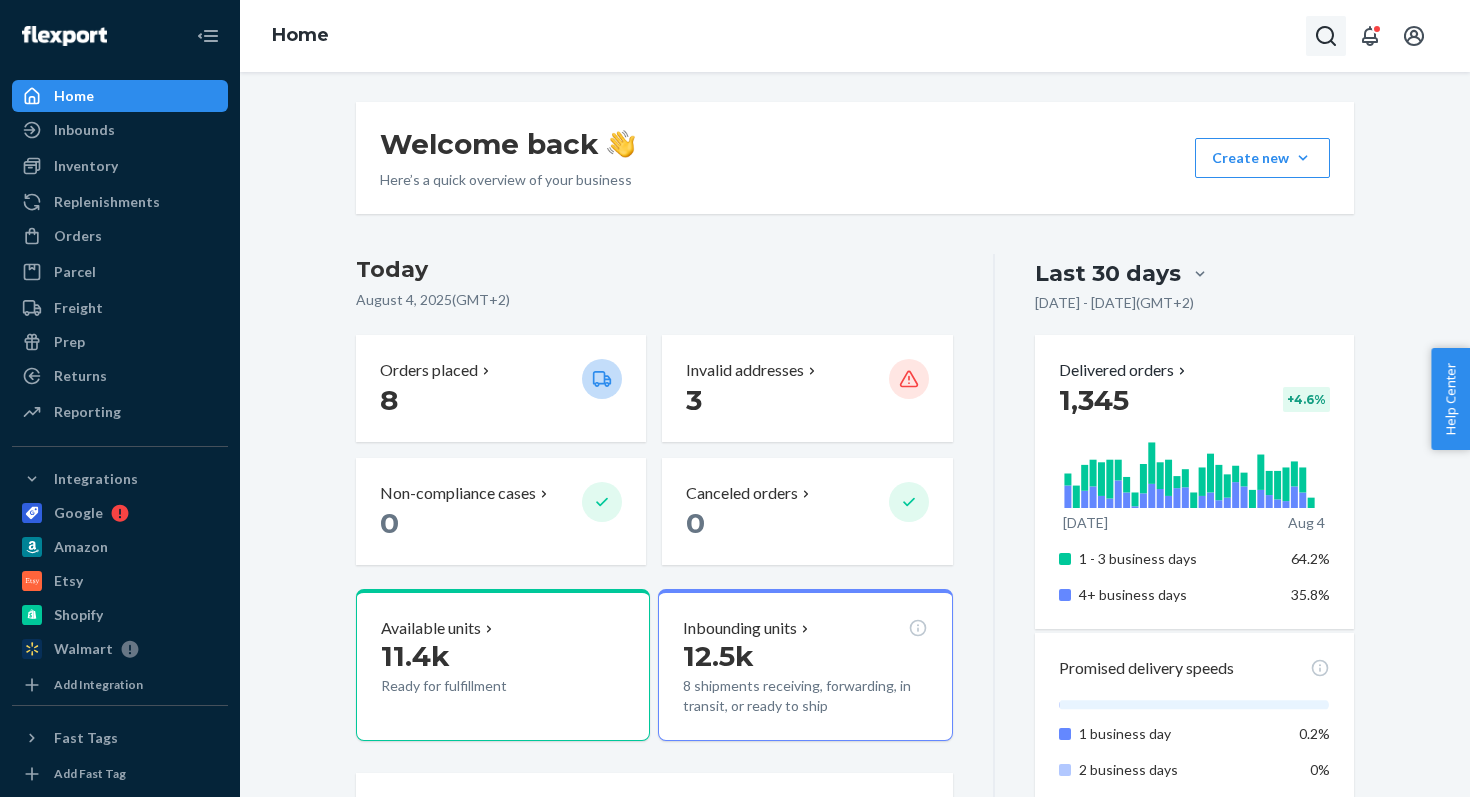 click 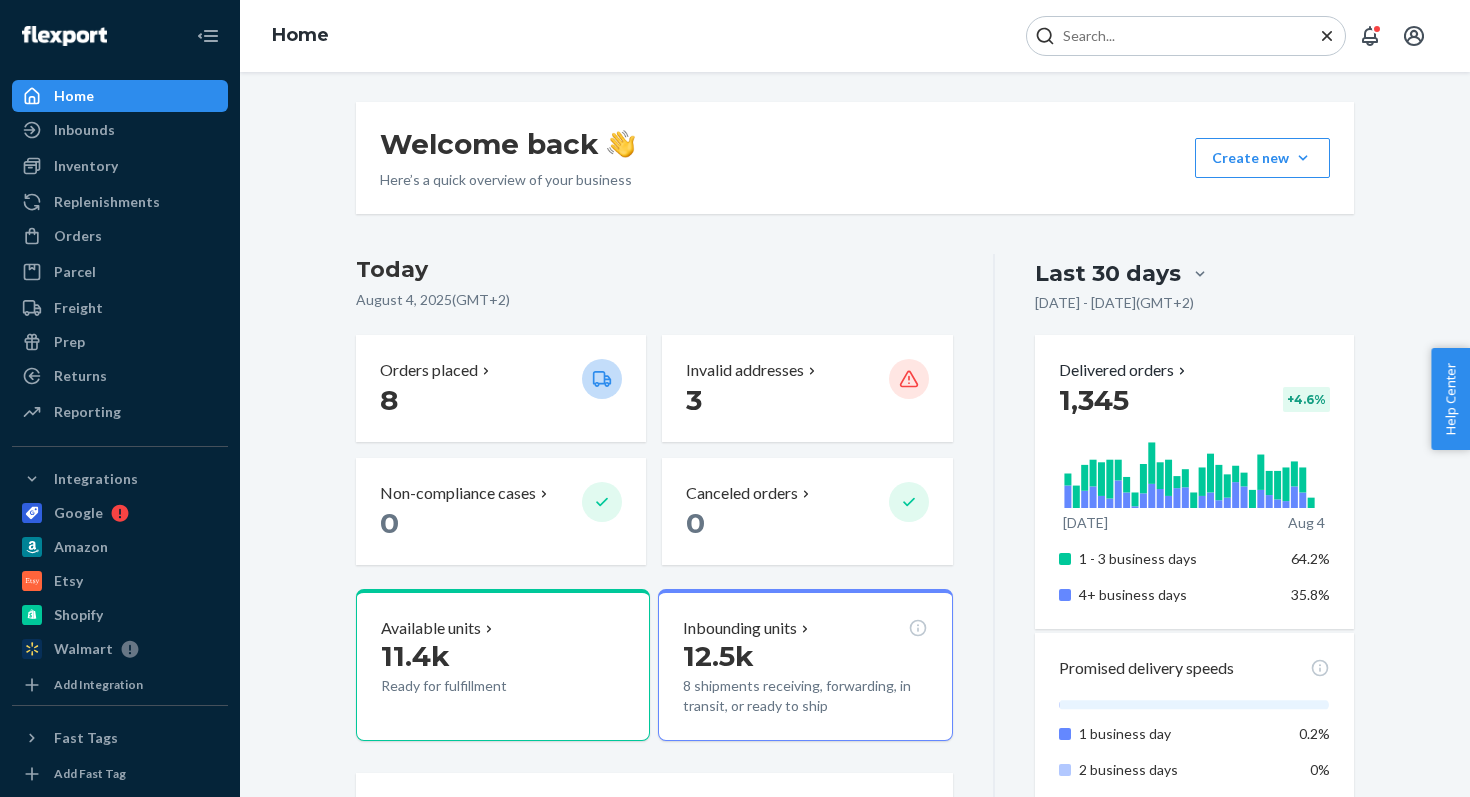 click on "Home" at bounding box center [855, 36] 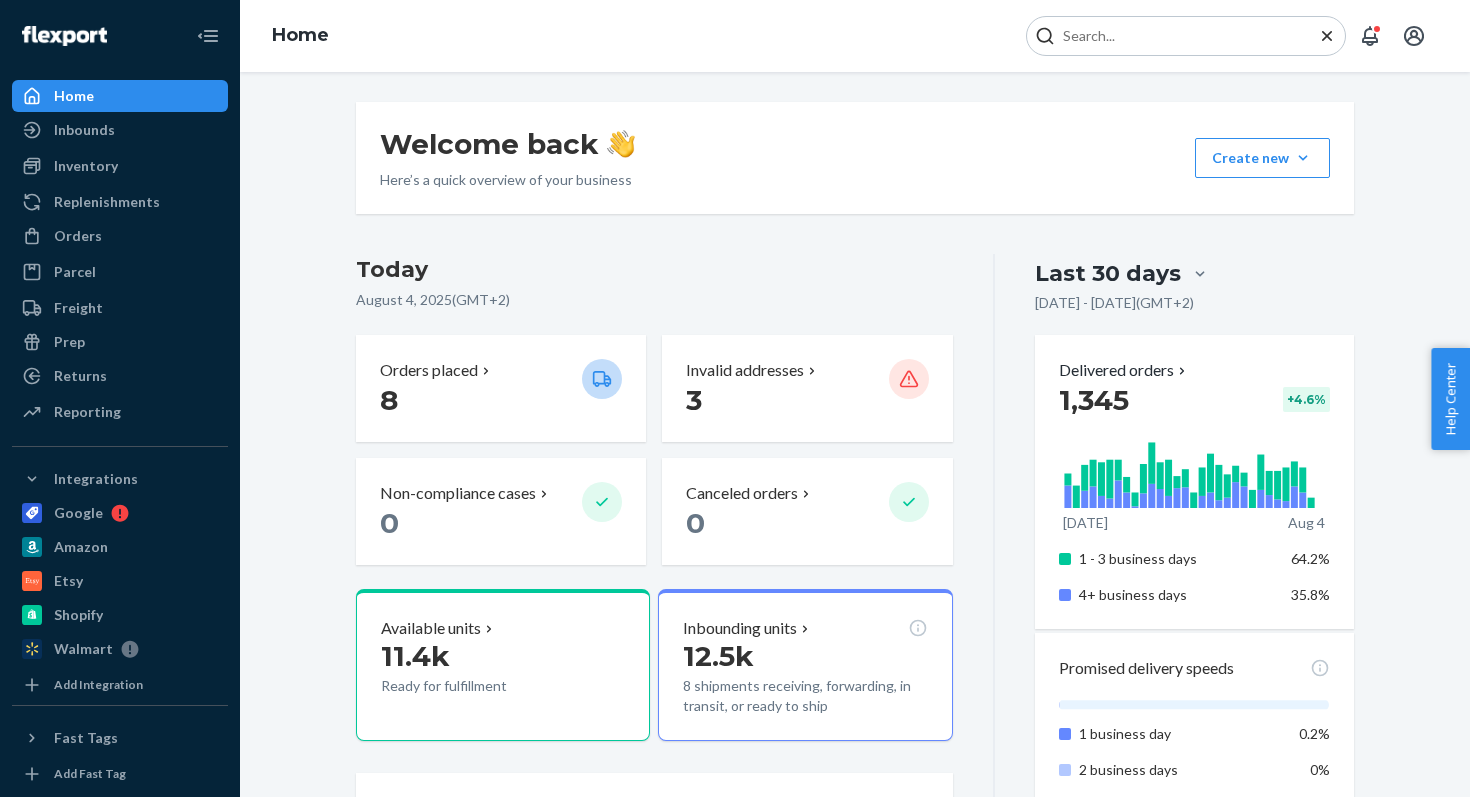 click at bounding box center (1186, 36) 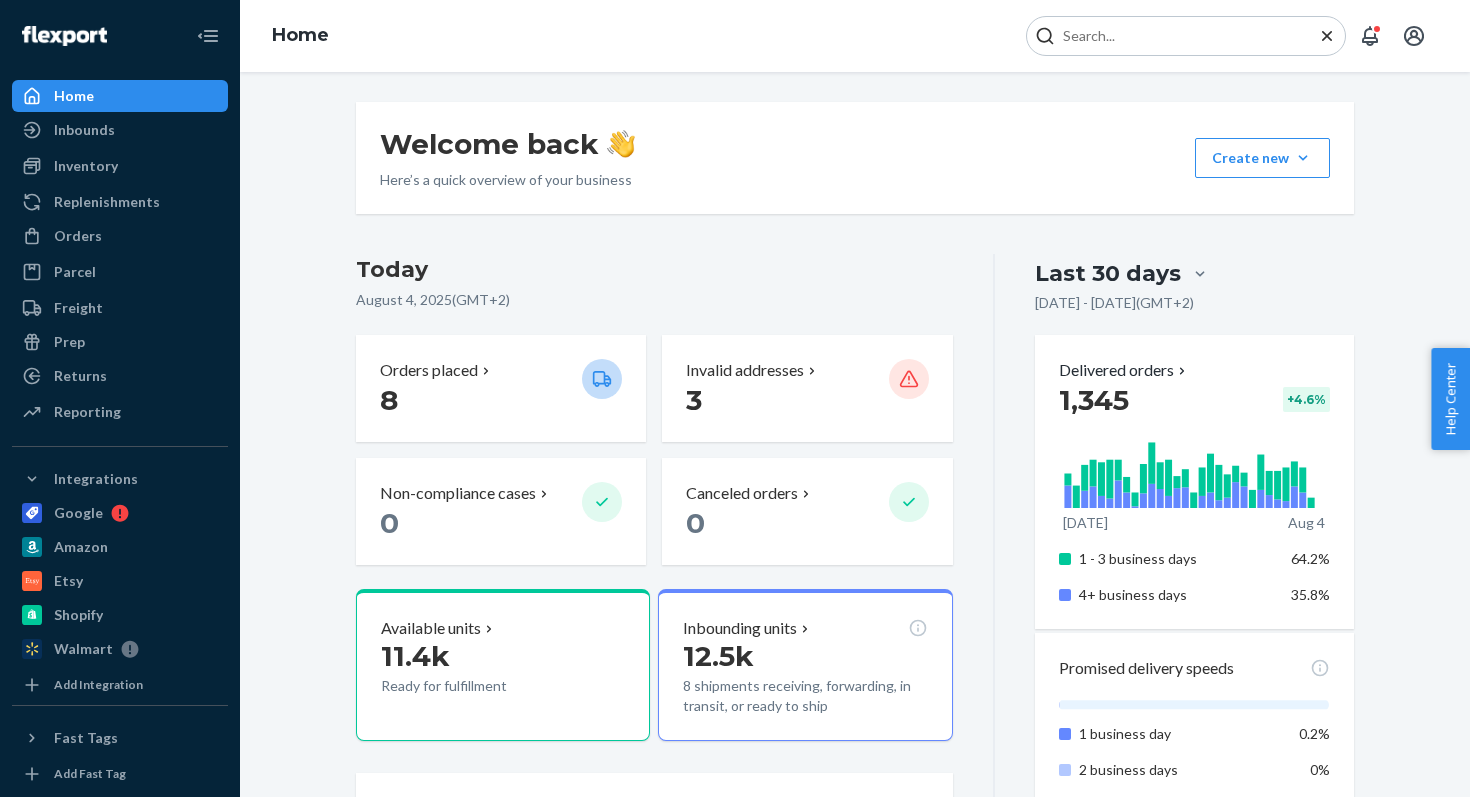 click at bounding box center [1178, 36] 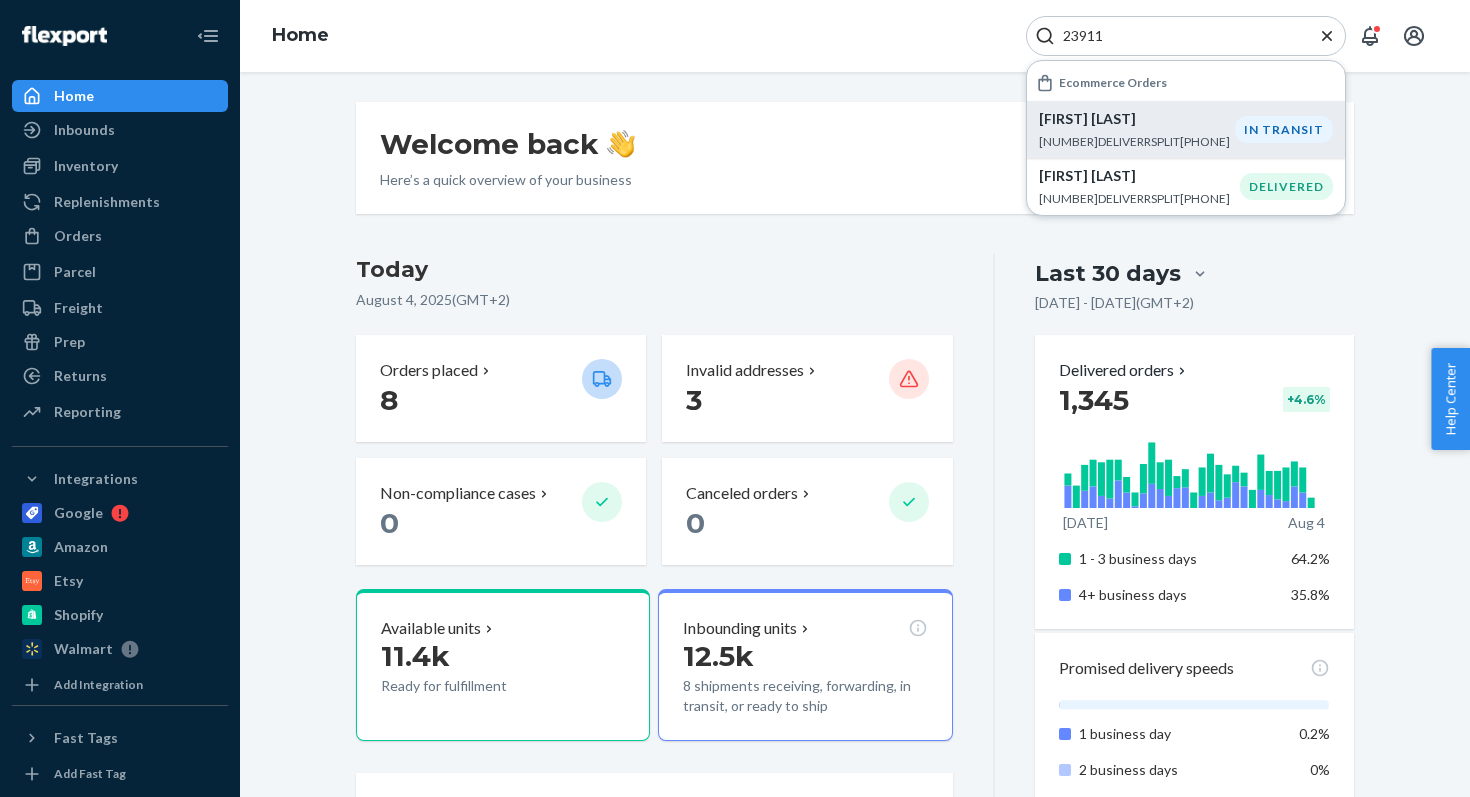 type on "23911" 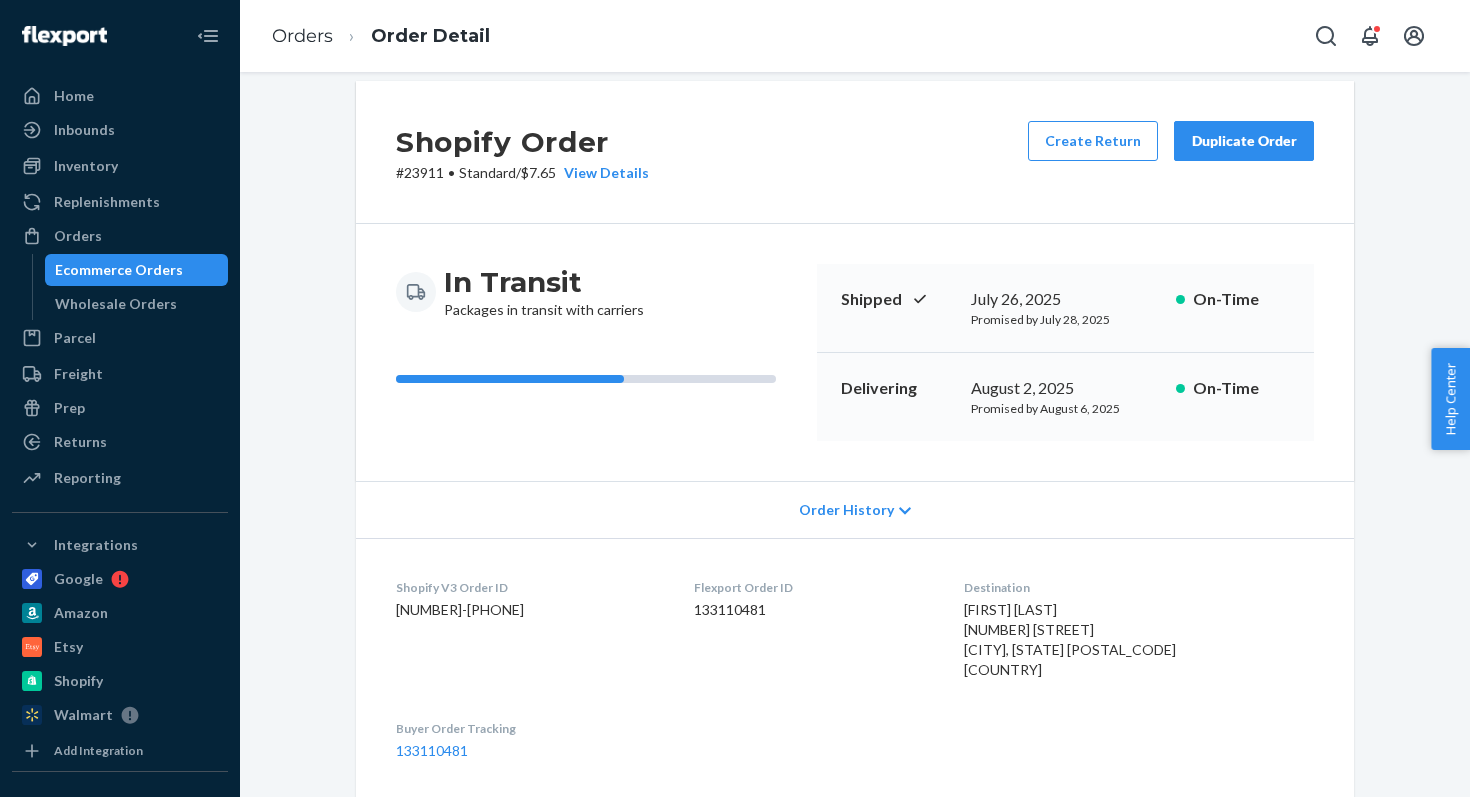 scroll, scrollTop: 0, scrollLeft: 0, axis: both 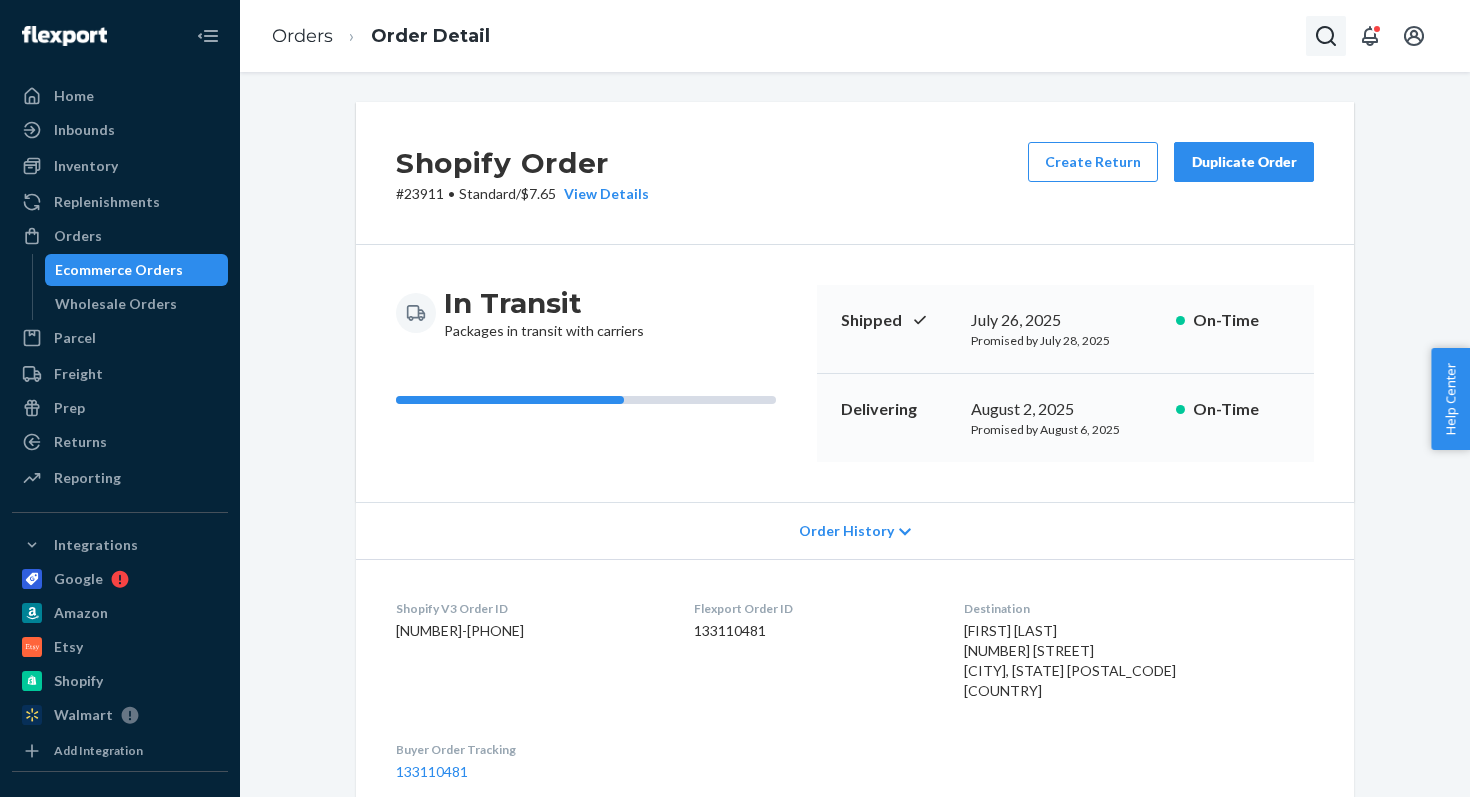 click 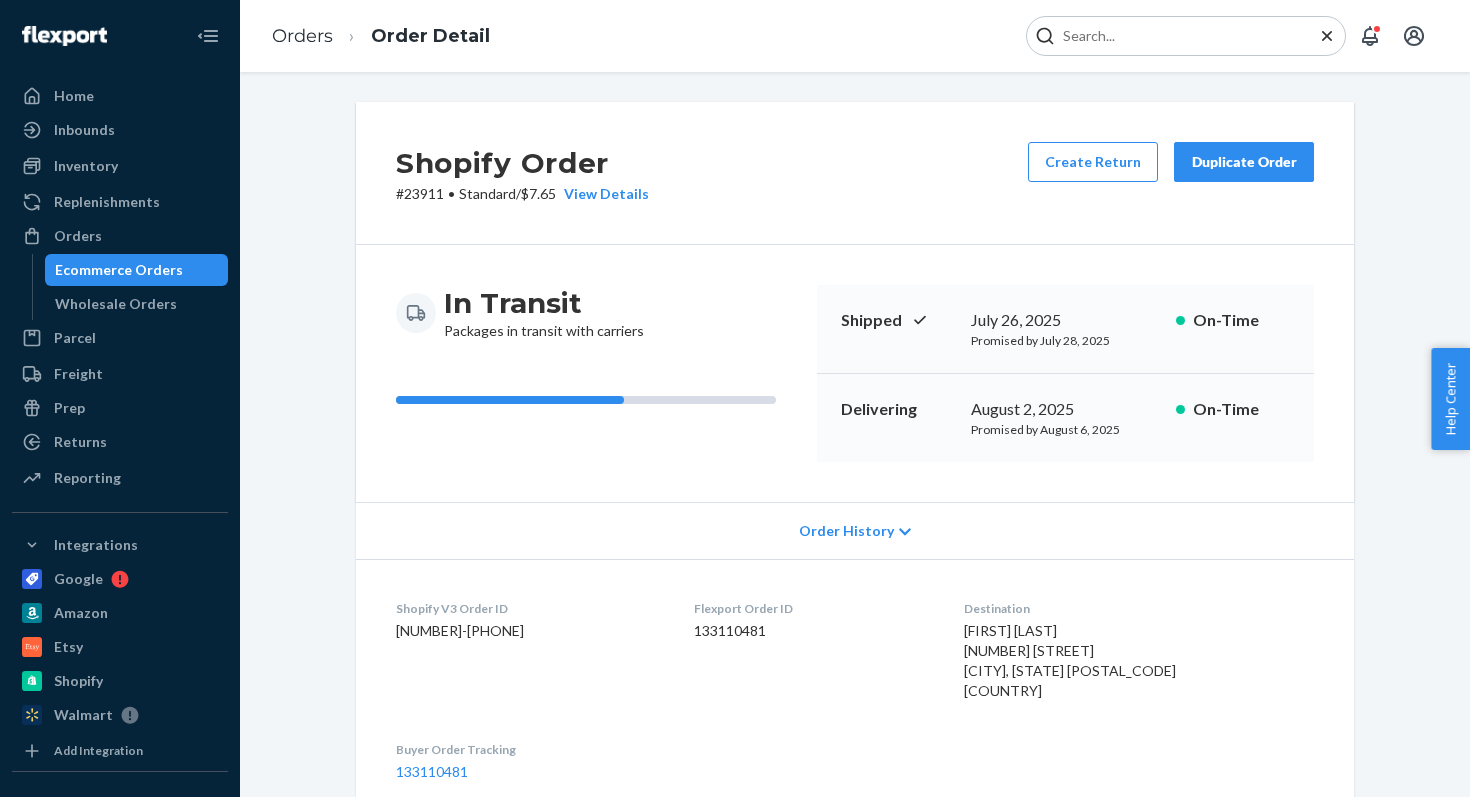 click at bounding box center (1178, 36) 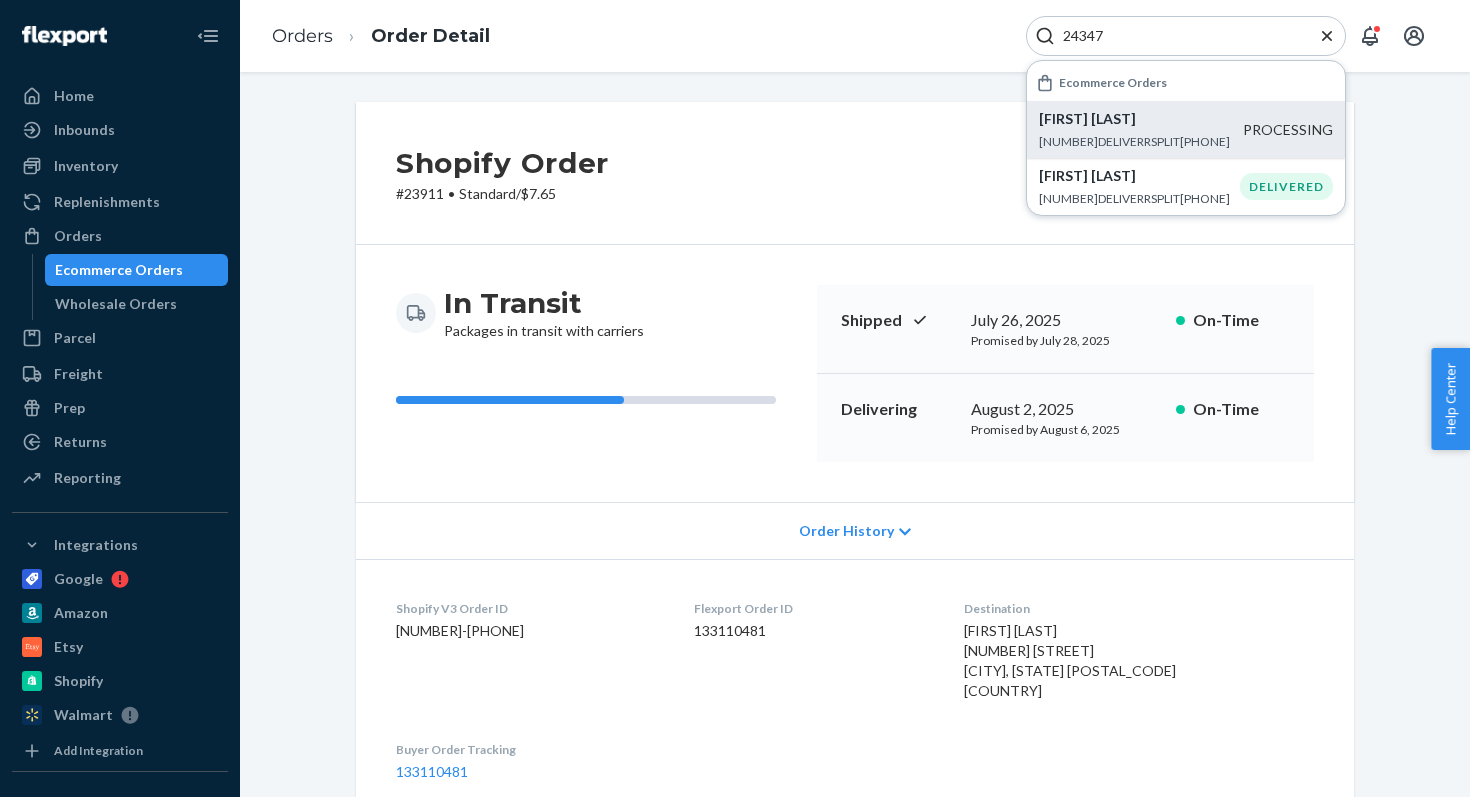 type on "24347" 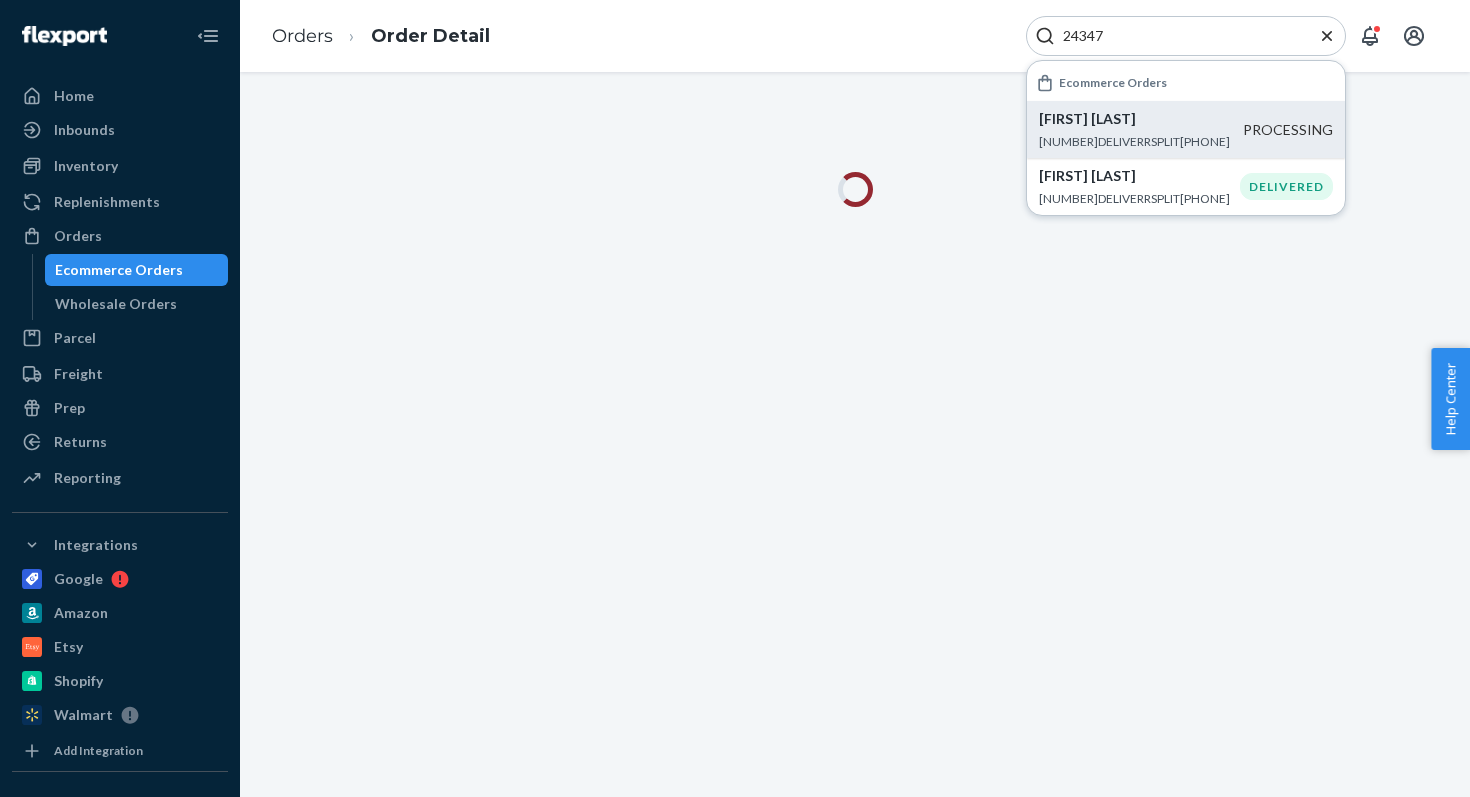 click at bounding box center [855, 434] 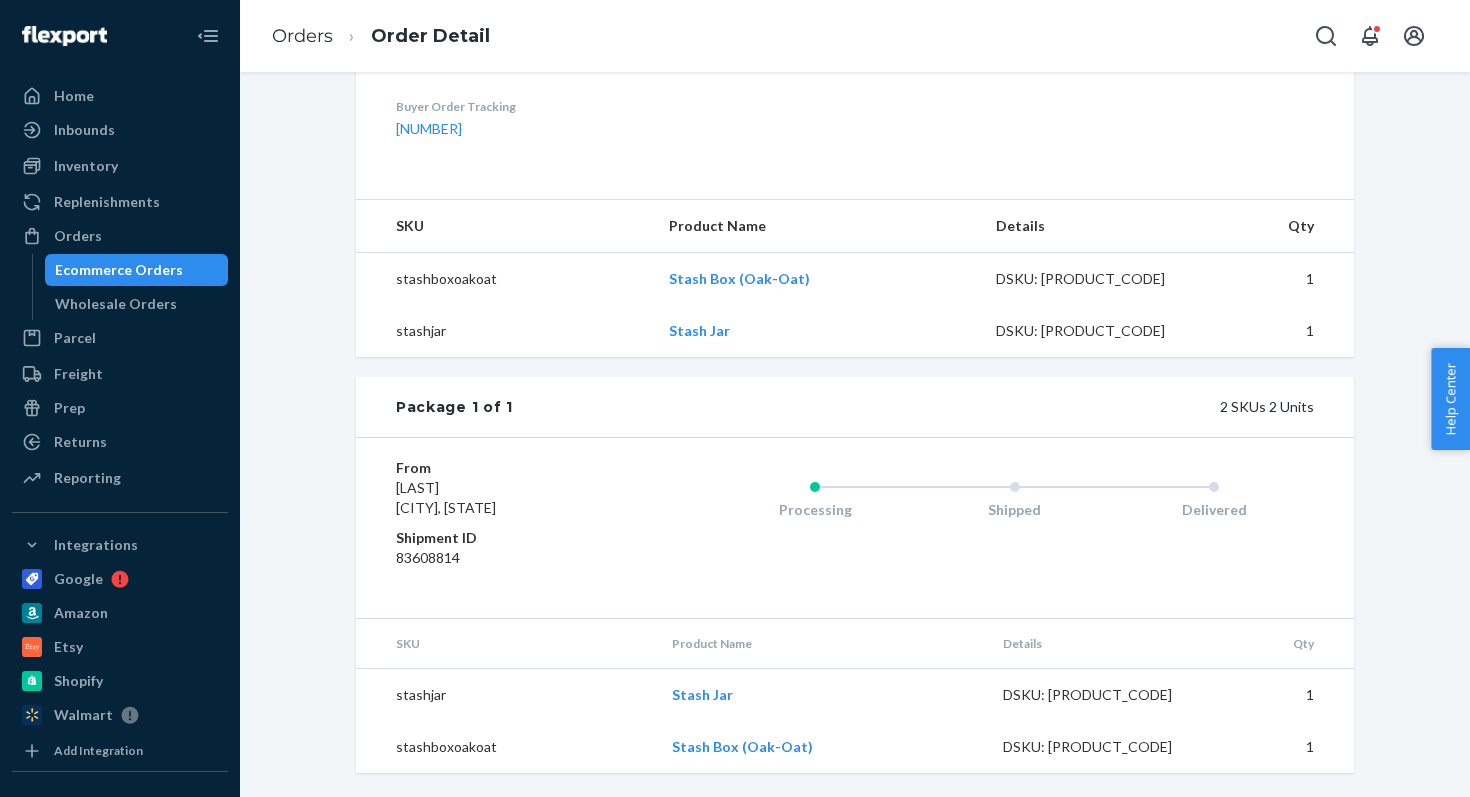 scroll, scrollTop: 0, scrollLeft: 0, axis: both 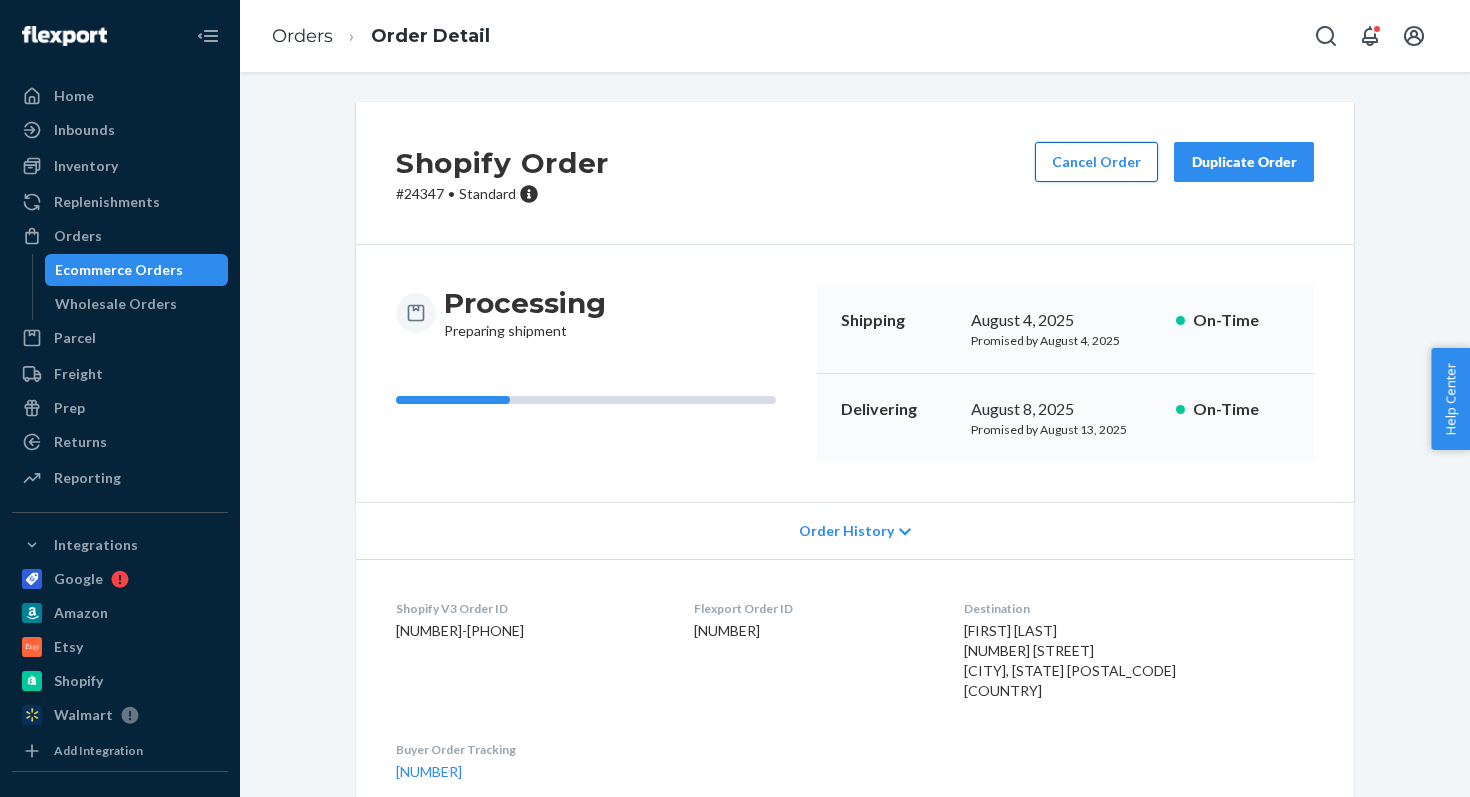 click on "Cancel Order" at bounding box center (1096, 162) 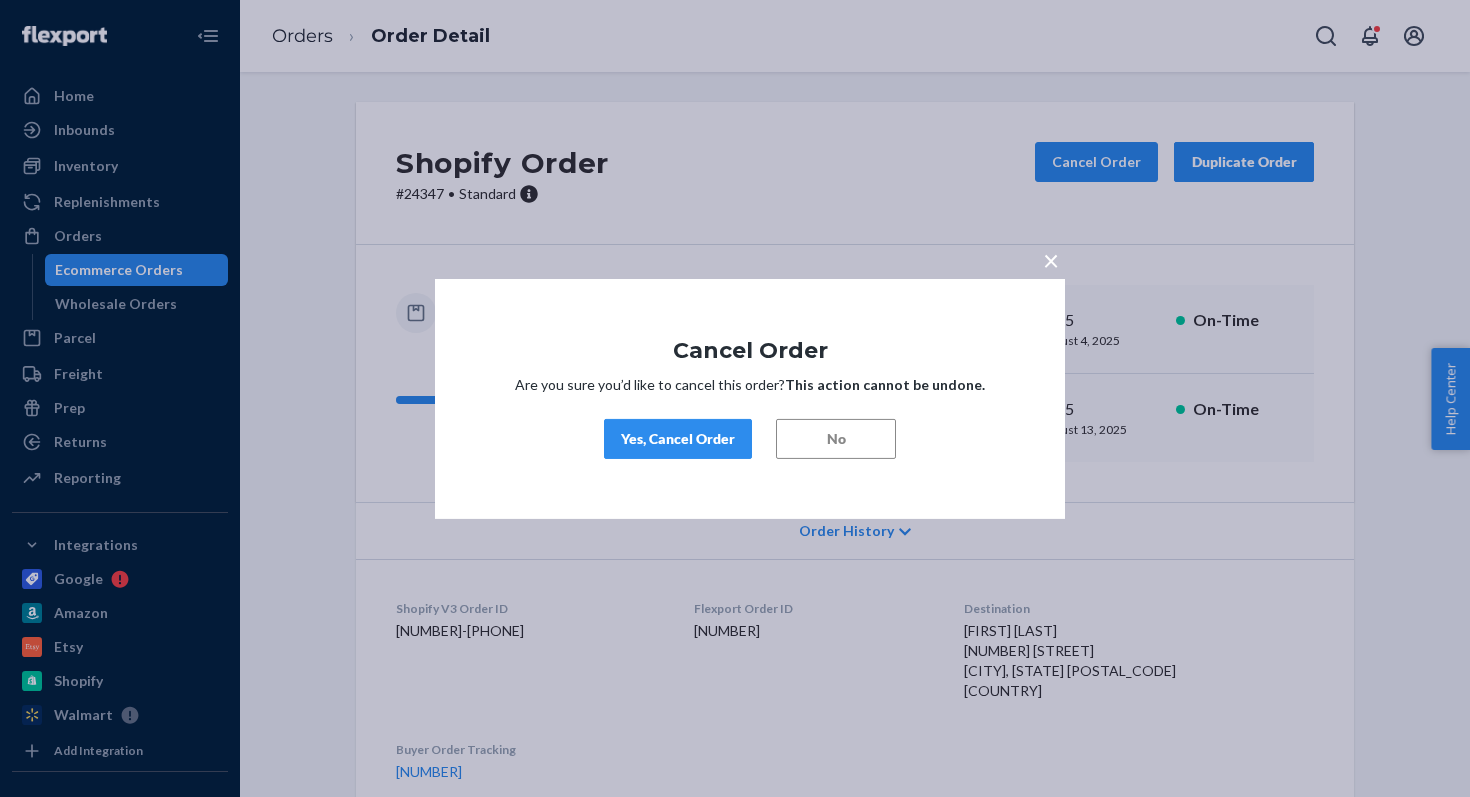 click on "Yes, Cancel Order" at bounding box center [678, 439] 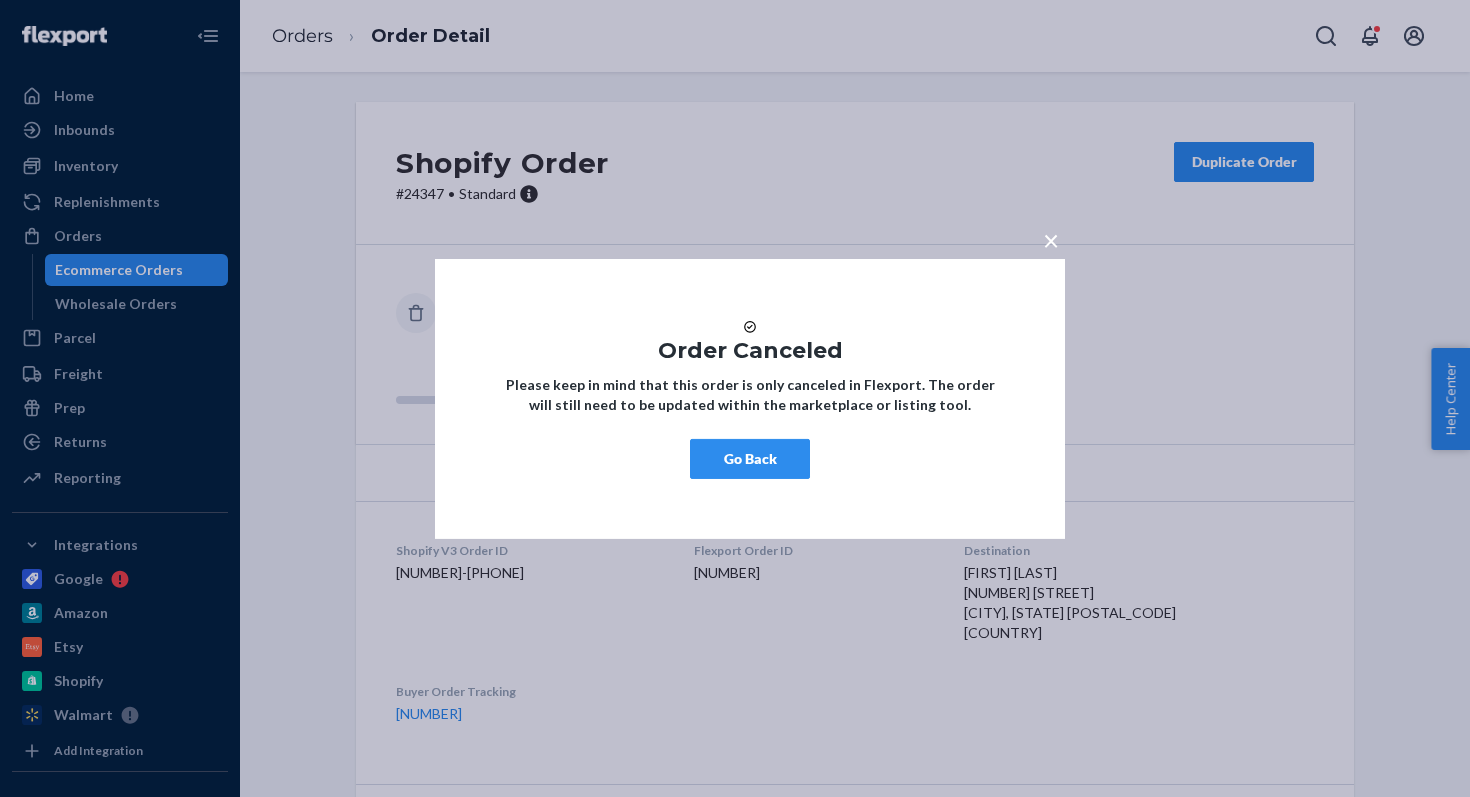click on "Go Back" at bounding box center [750, 459] 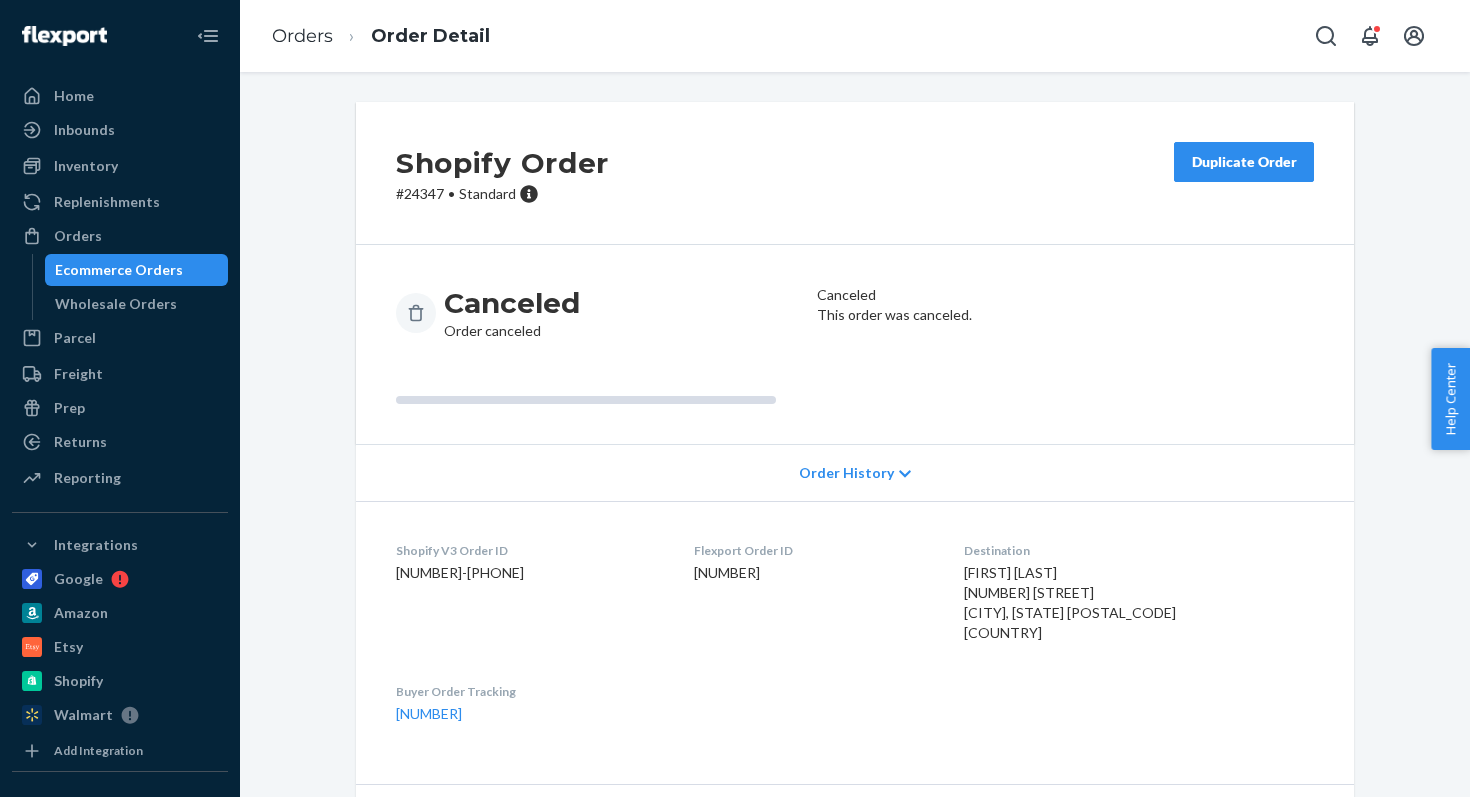 click on "Duplicate Order" at bounding box center (1244, 162) 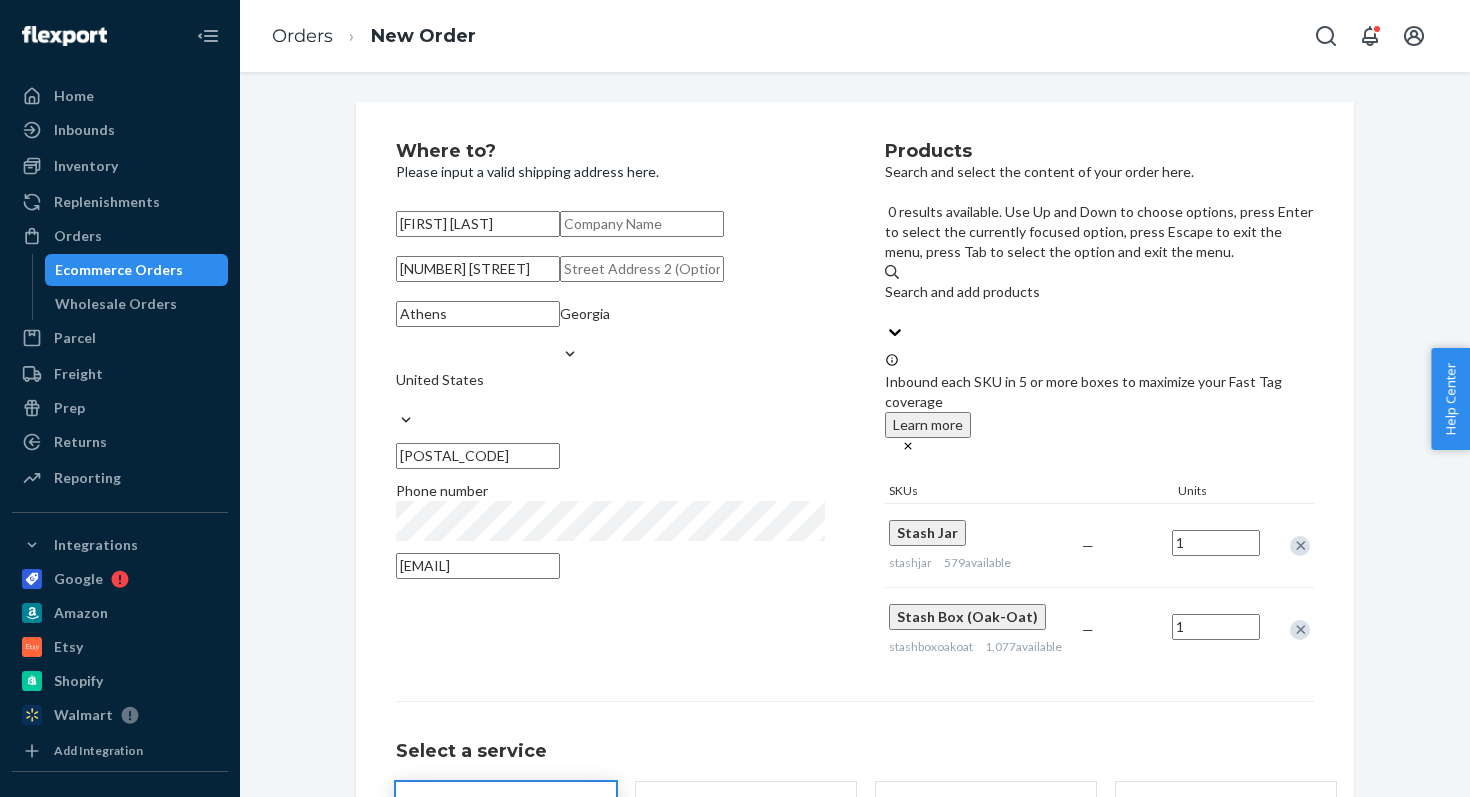 click on "Search and add products" at bounding box center [1099, 302] 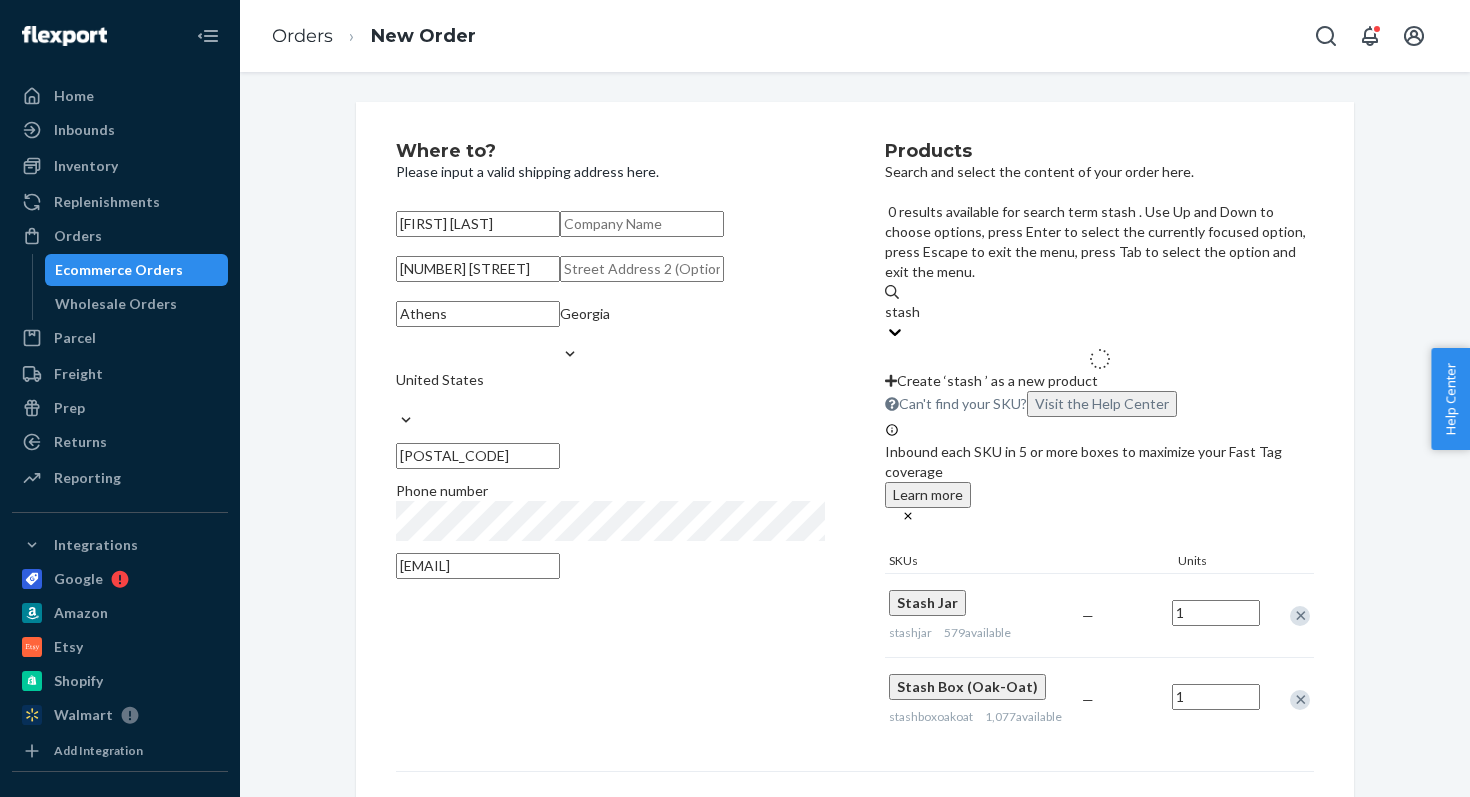 type on "stash bo" 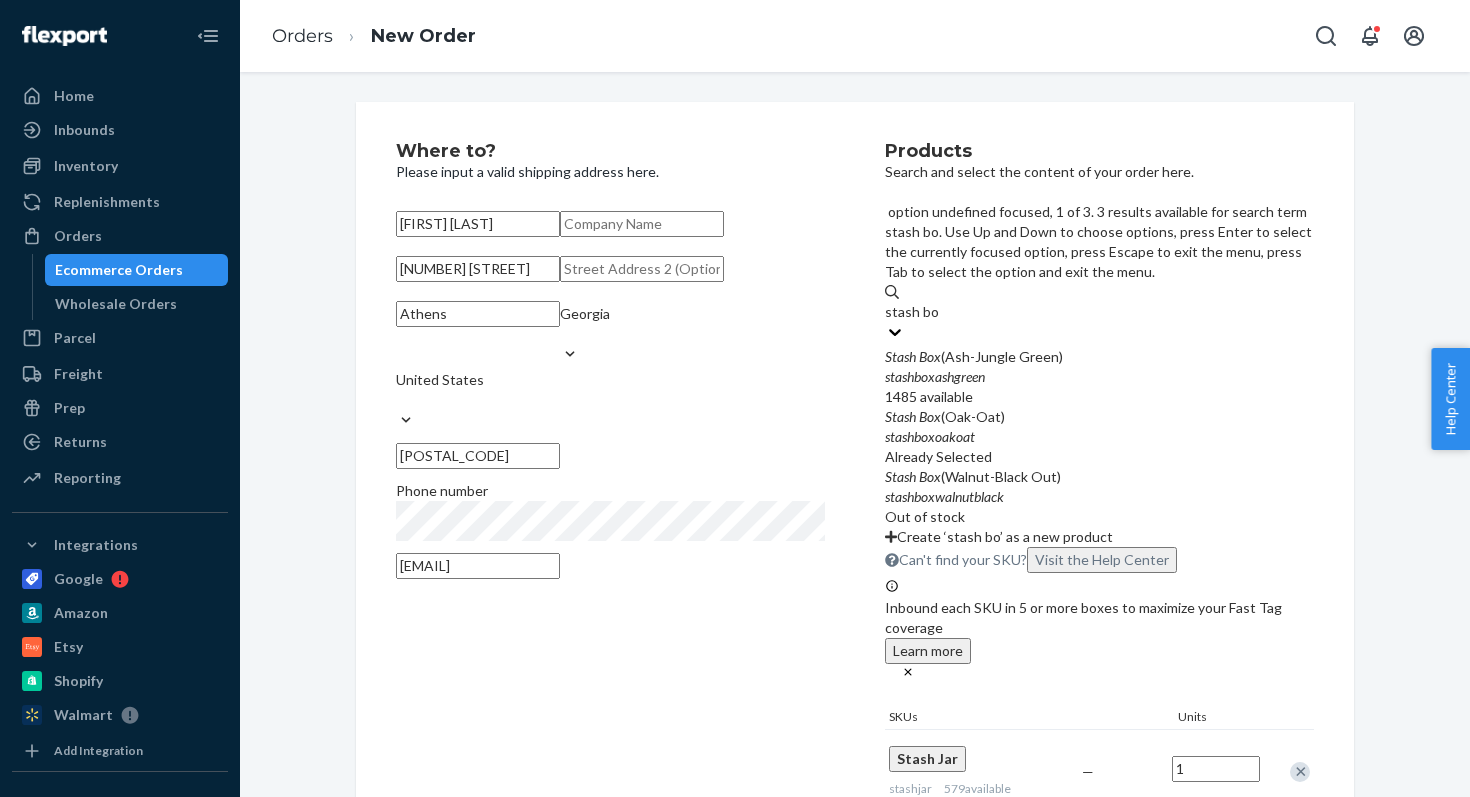 click on "stashboxashgreen" at bounding box center [935, 376] 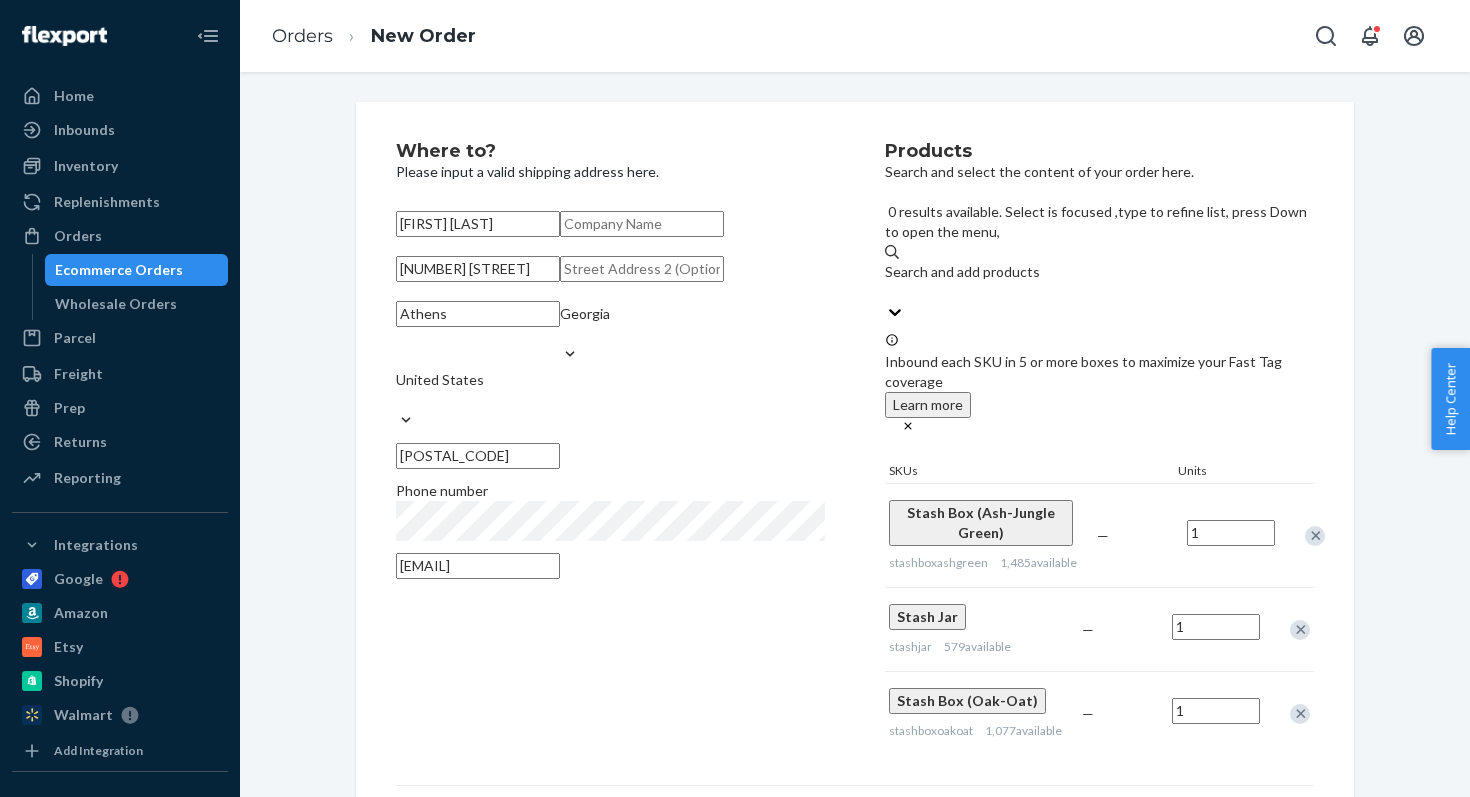 click at bounding box center [1300, 714] 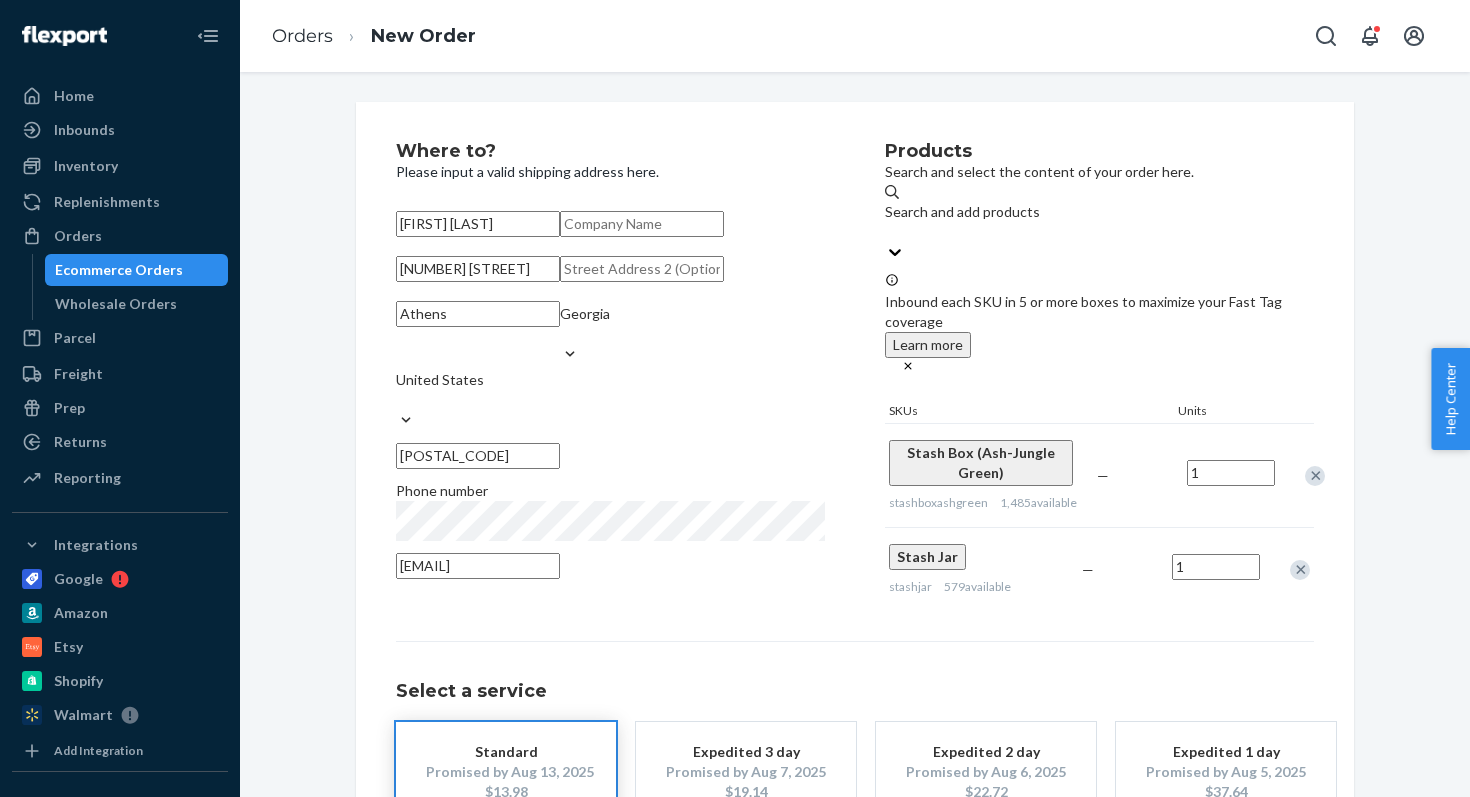scroll, scrollTop: 213, scrollLeft: 0, axis: vertical 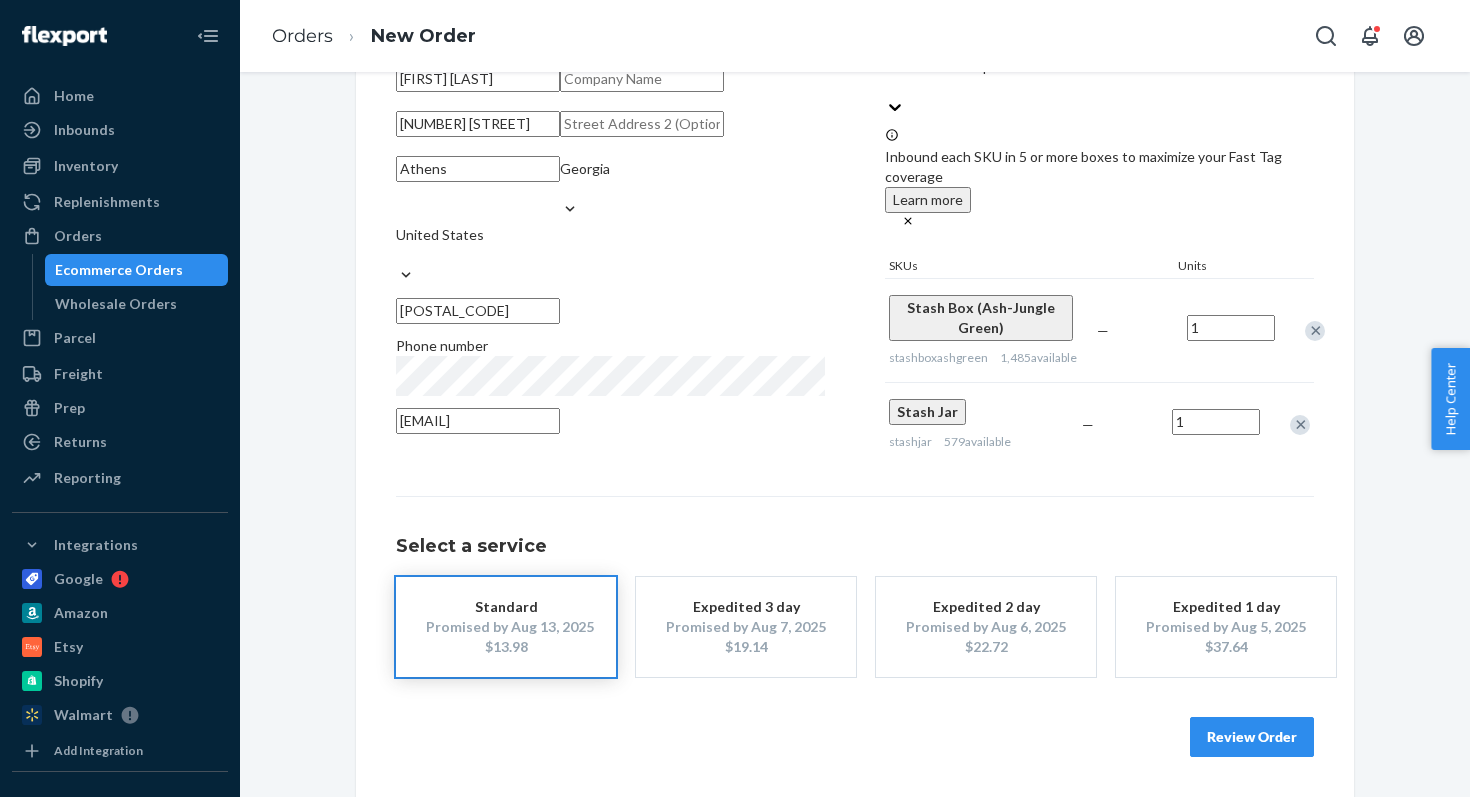 click on "Review Order" at bounding box center [1252, 737] 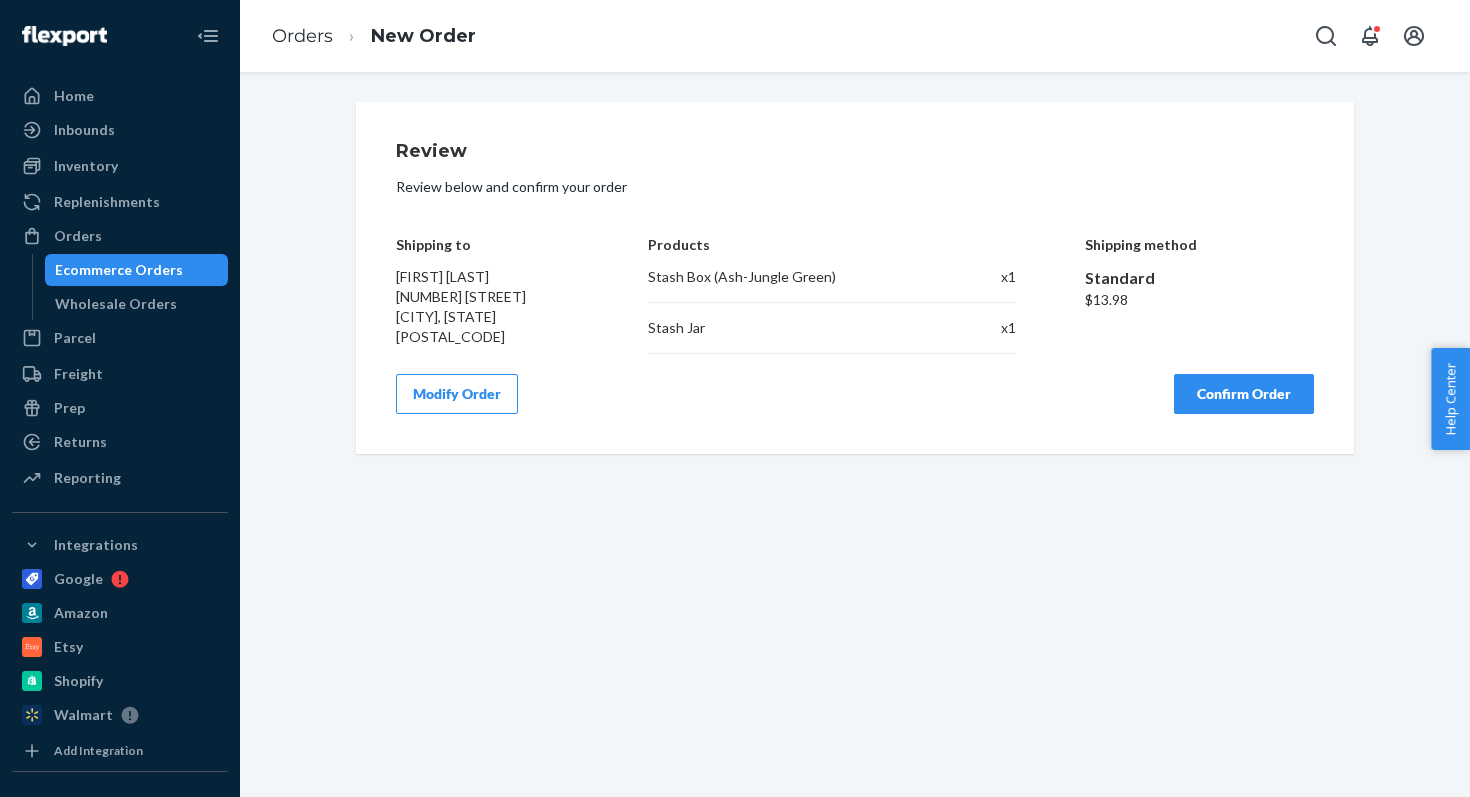 click on "Confirm Order" at bounding box center (1244, 394) 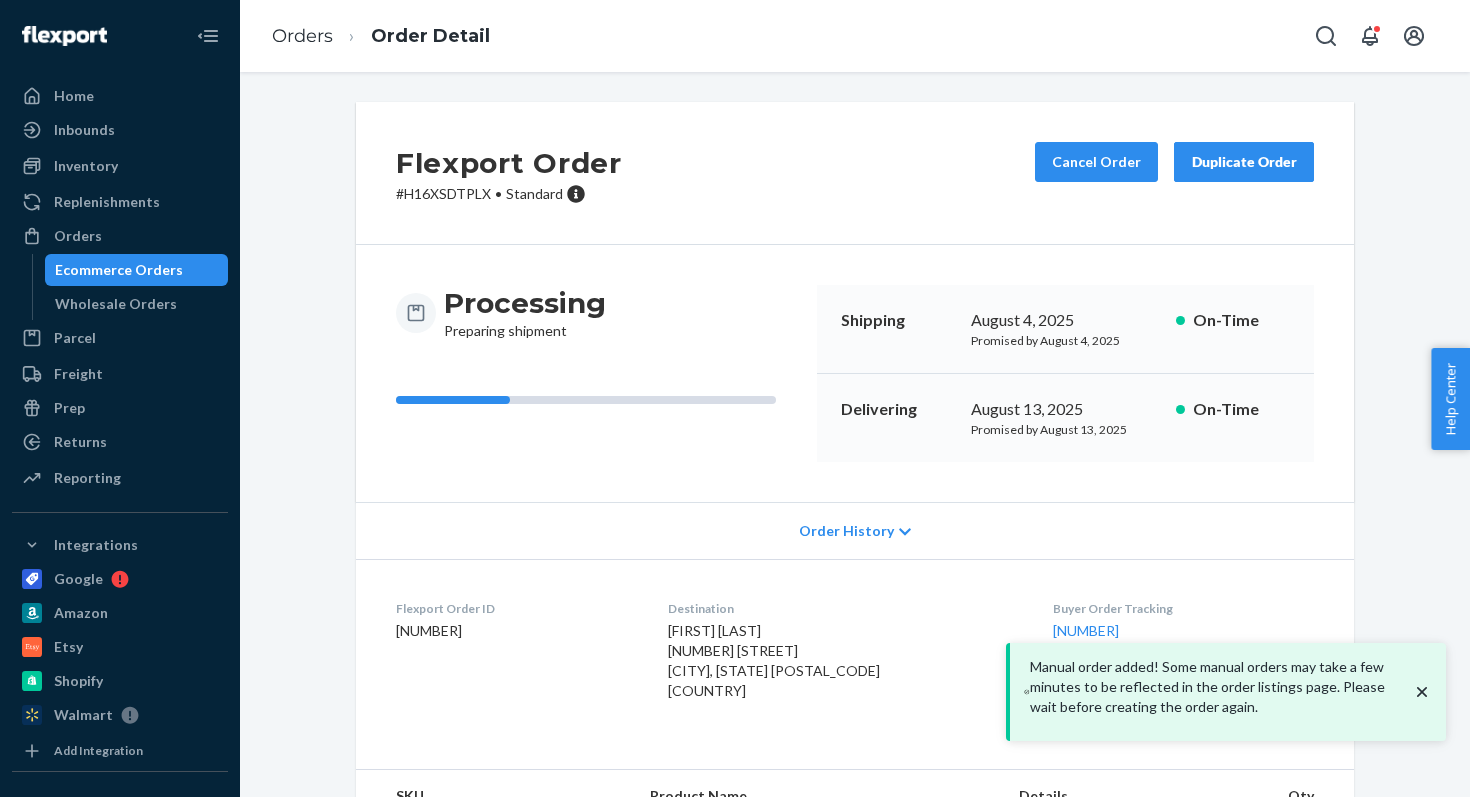 click on "Flexport Order # [PRODUCT_CODE] • Standard Cancel Order Duplicate Order" at bounding box center (855, 173) 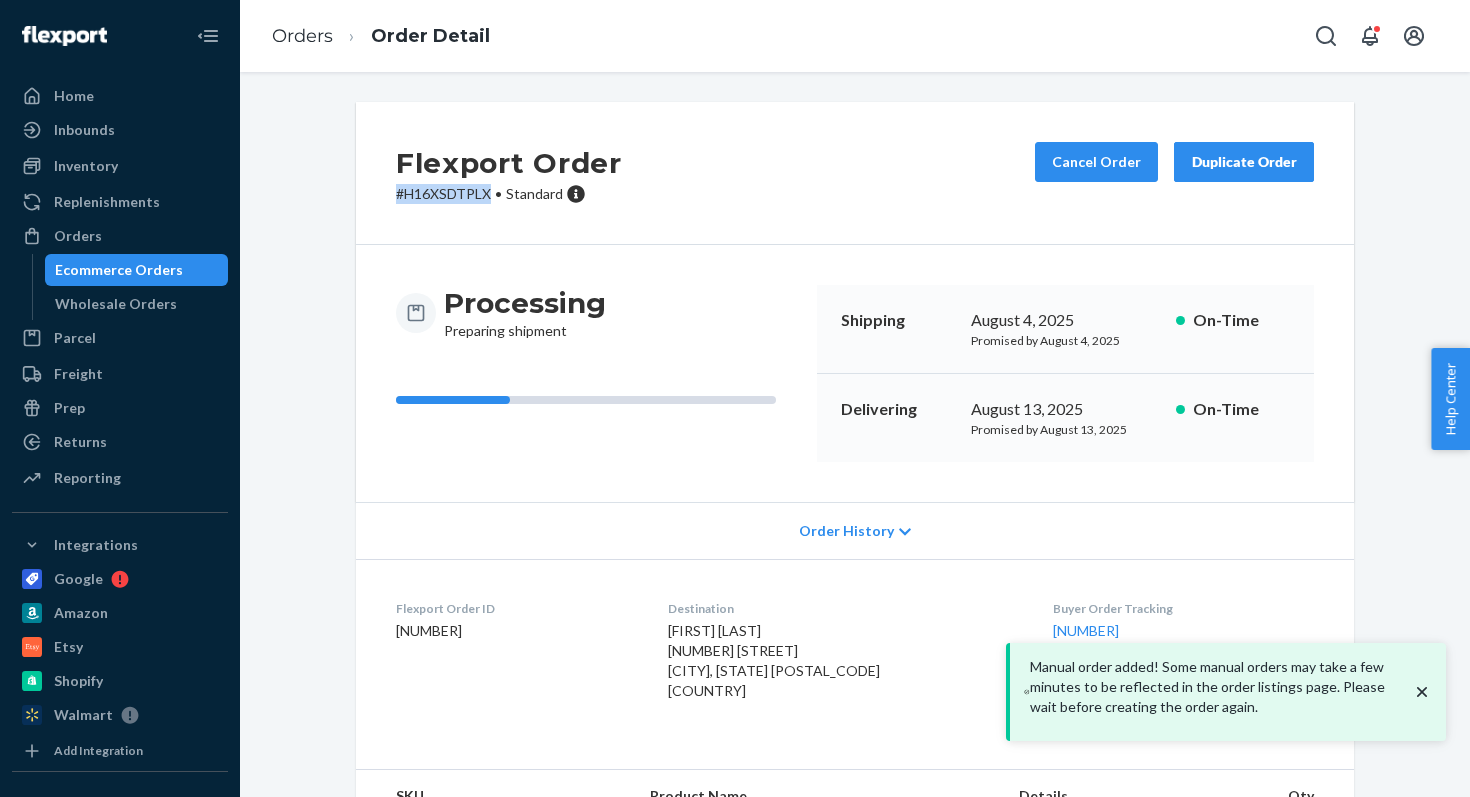 drag, startPoint x: 396, startPoint y: 196, endPoint x: 458, endPoint y: 197, distance: 62.008064 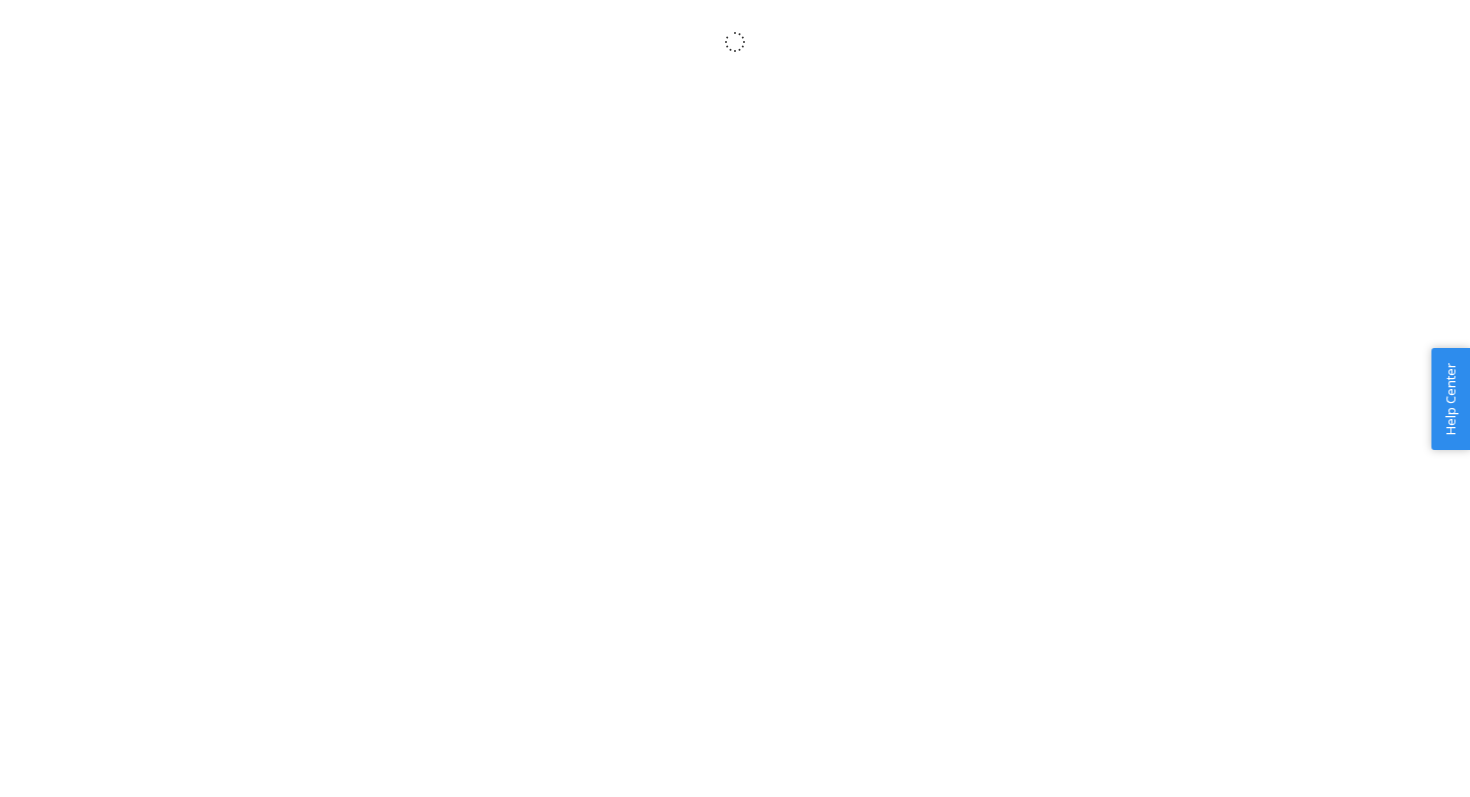 scroll, scrollTop: 0, scrollLeft: 0, axis: both 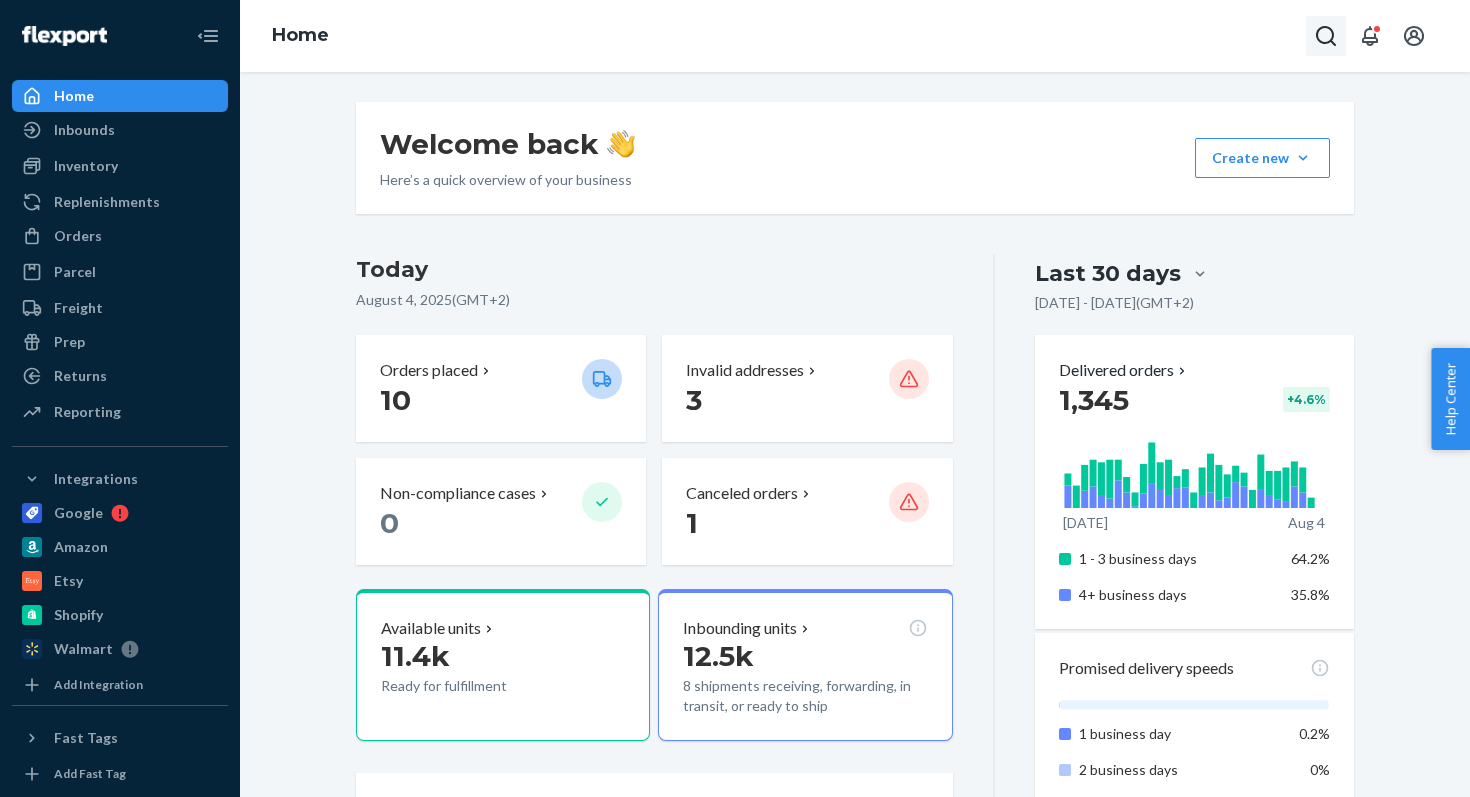 click 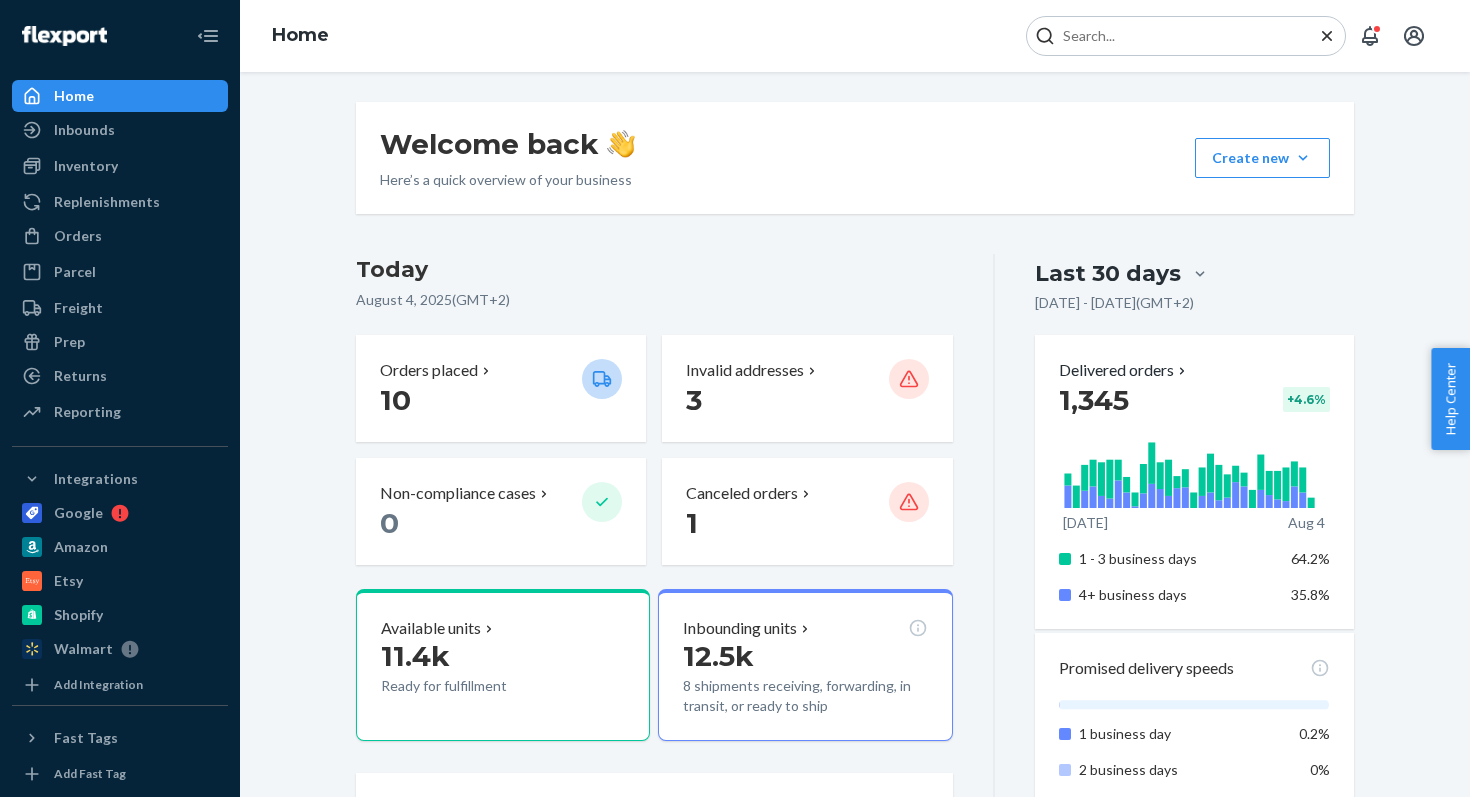 click at bounding box center [1178, 36] 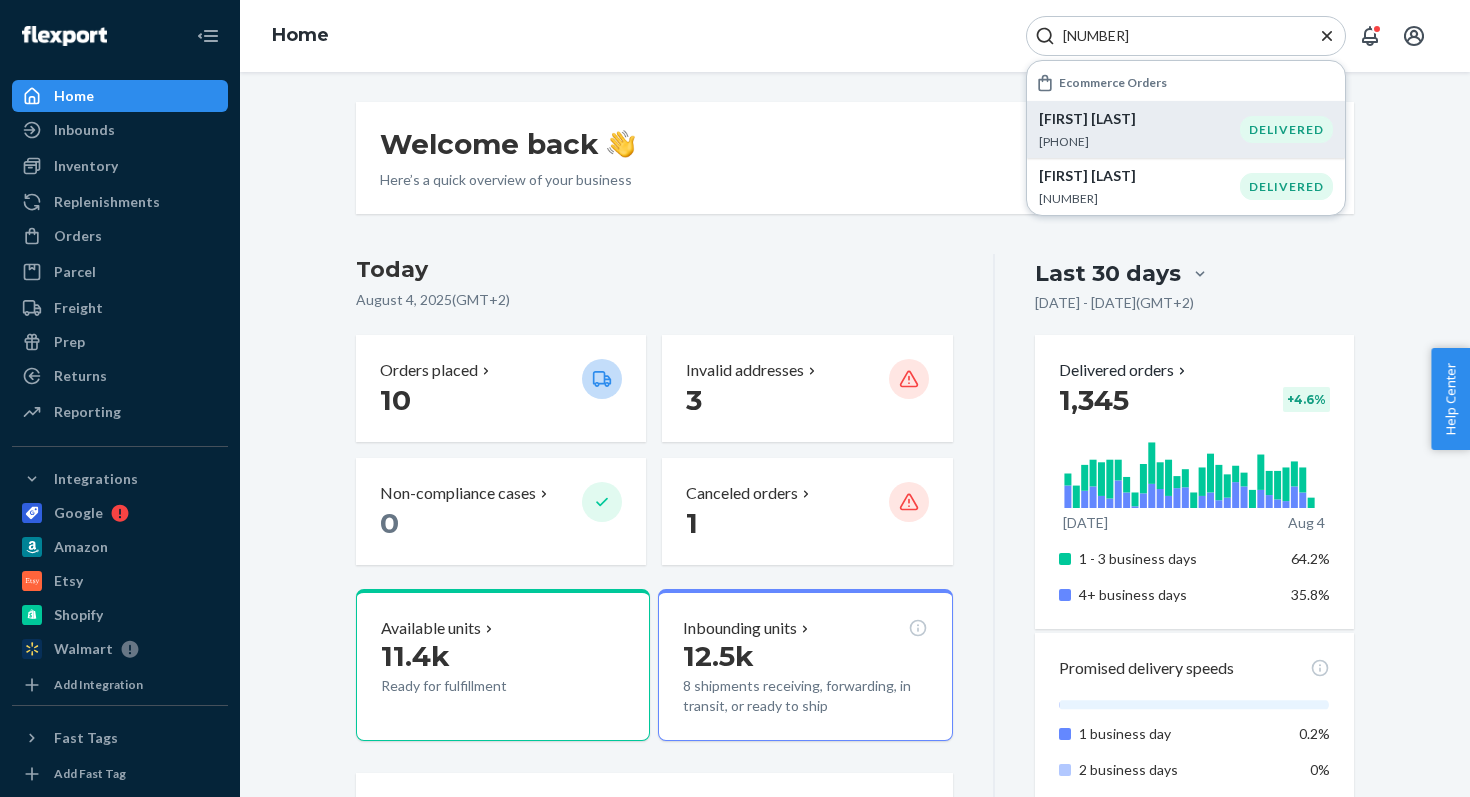 type on "23840" 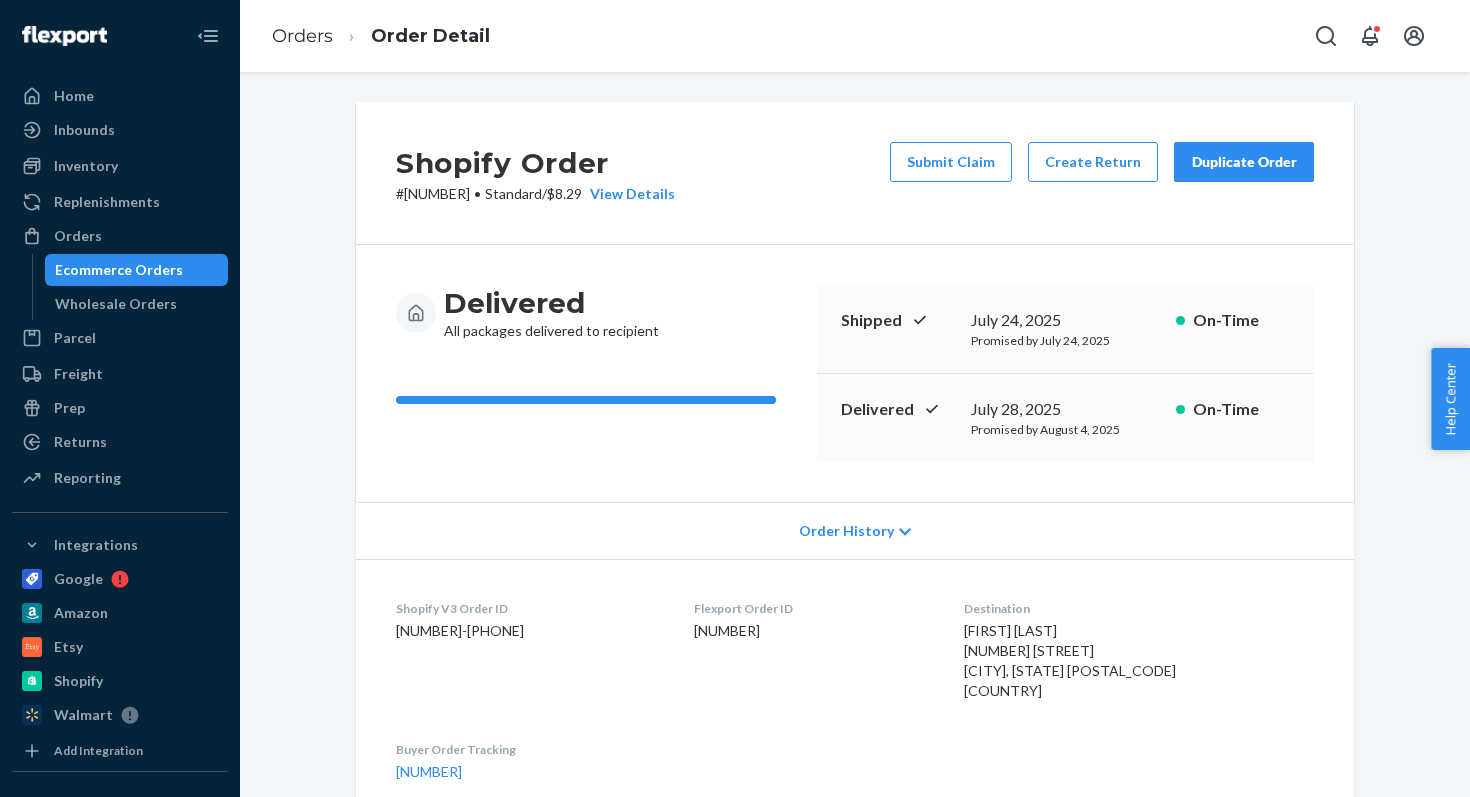 click on "Duplicate Order" at bounding box center (1244, 162) 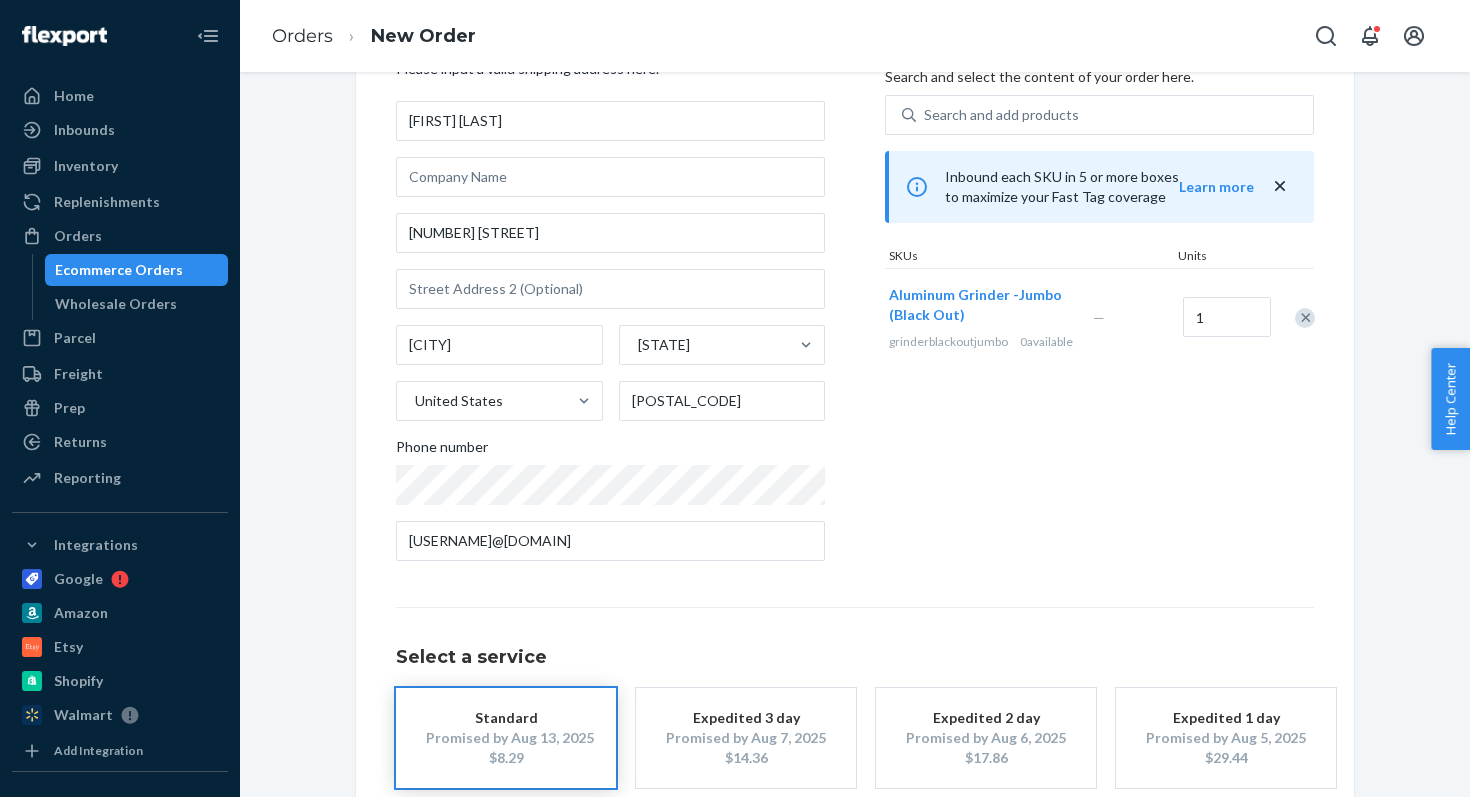 scroll, scrollTop: 143, scrollLeft: 0, axis: vertical 